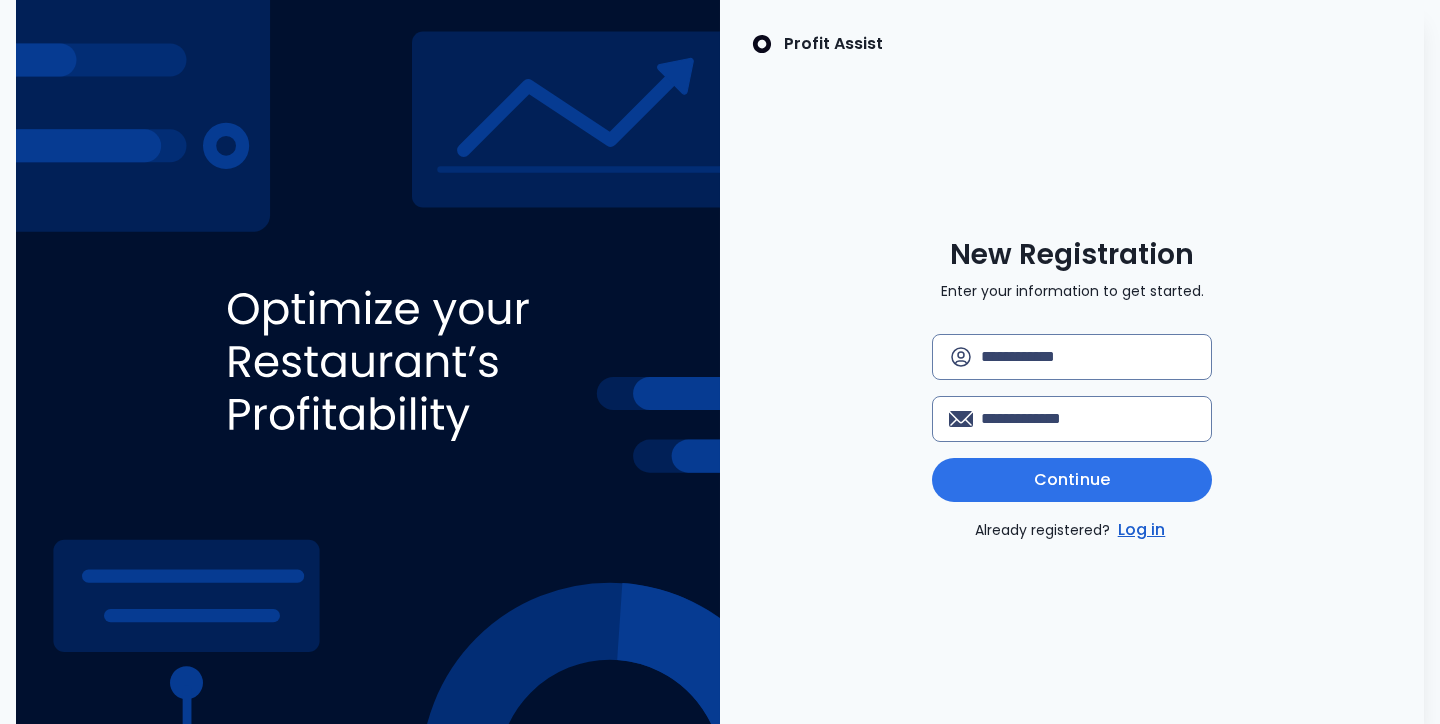 scroll, scrollTop: 0, scrollLeft: 0, axis: both 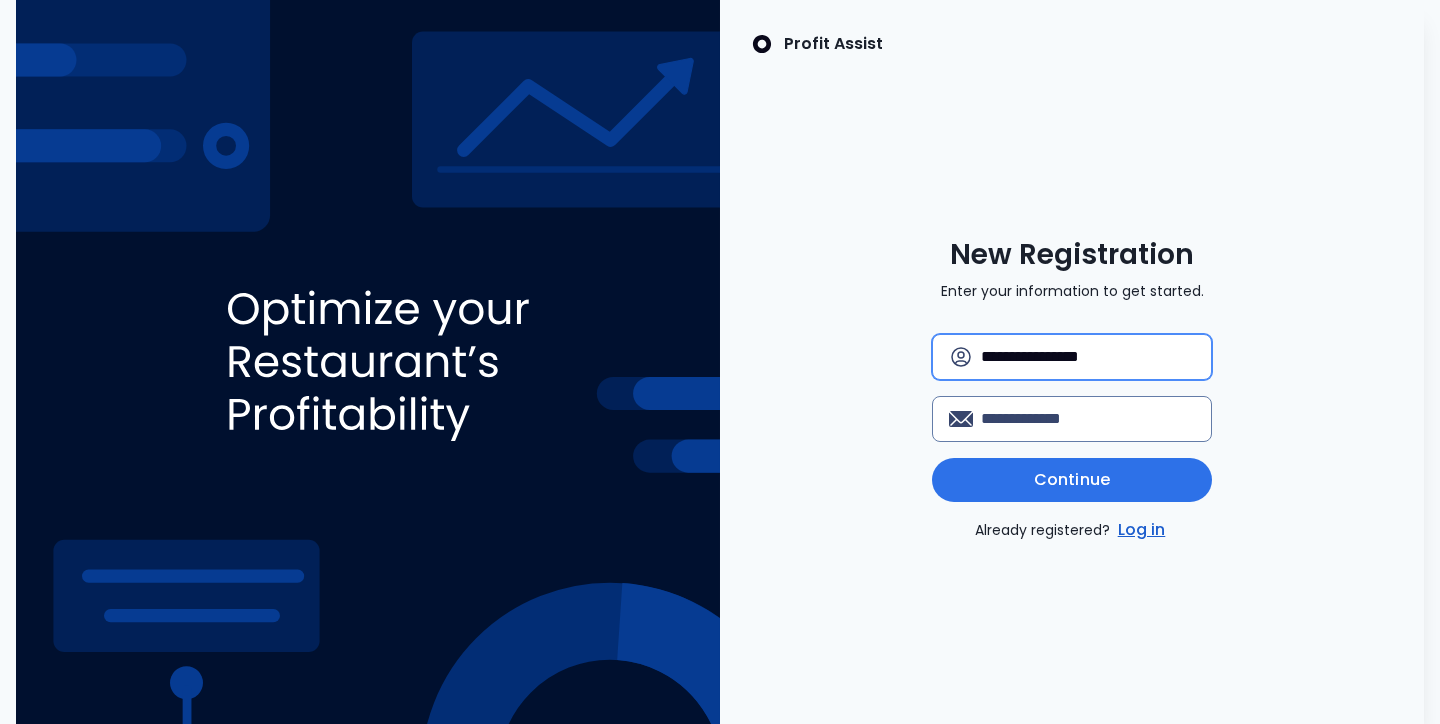 type on "**********" 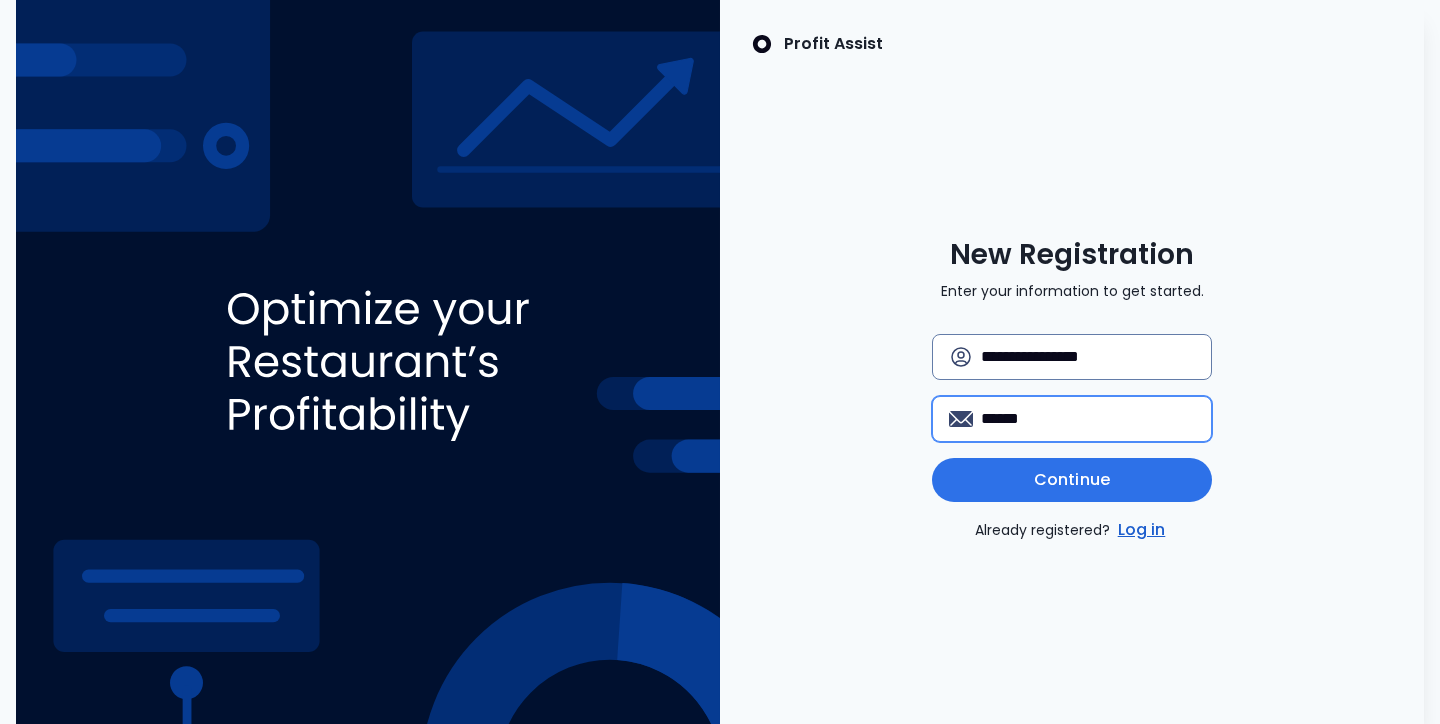 type on "*******" 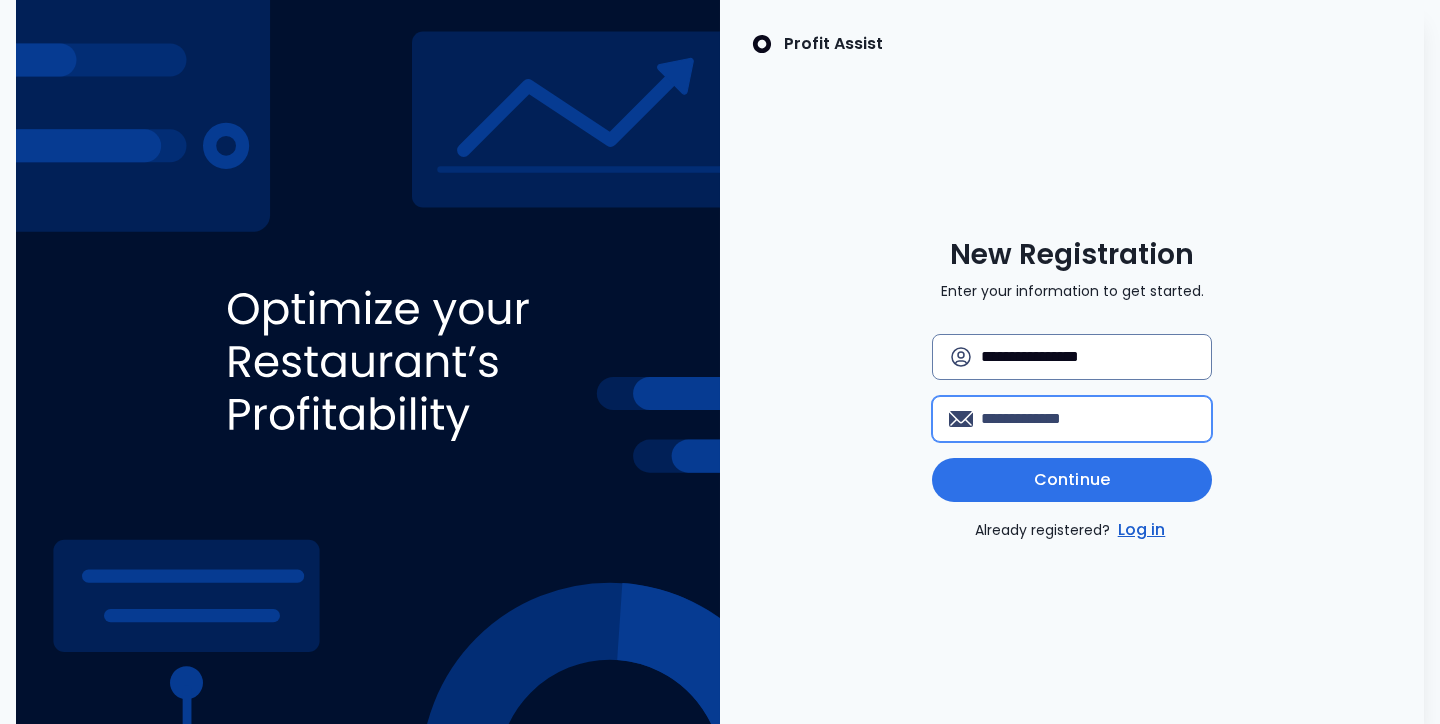 type on "**********" 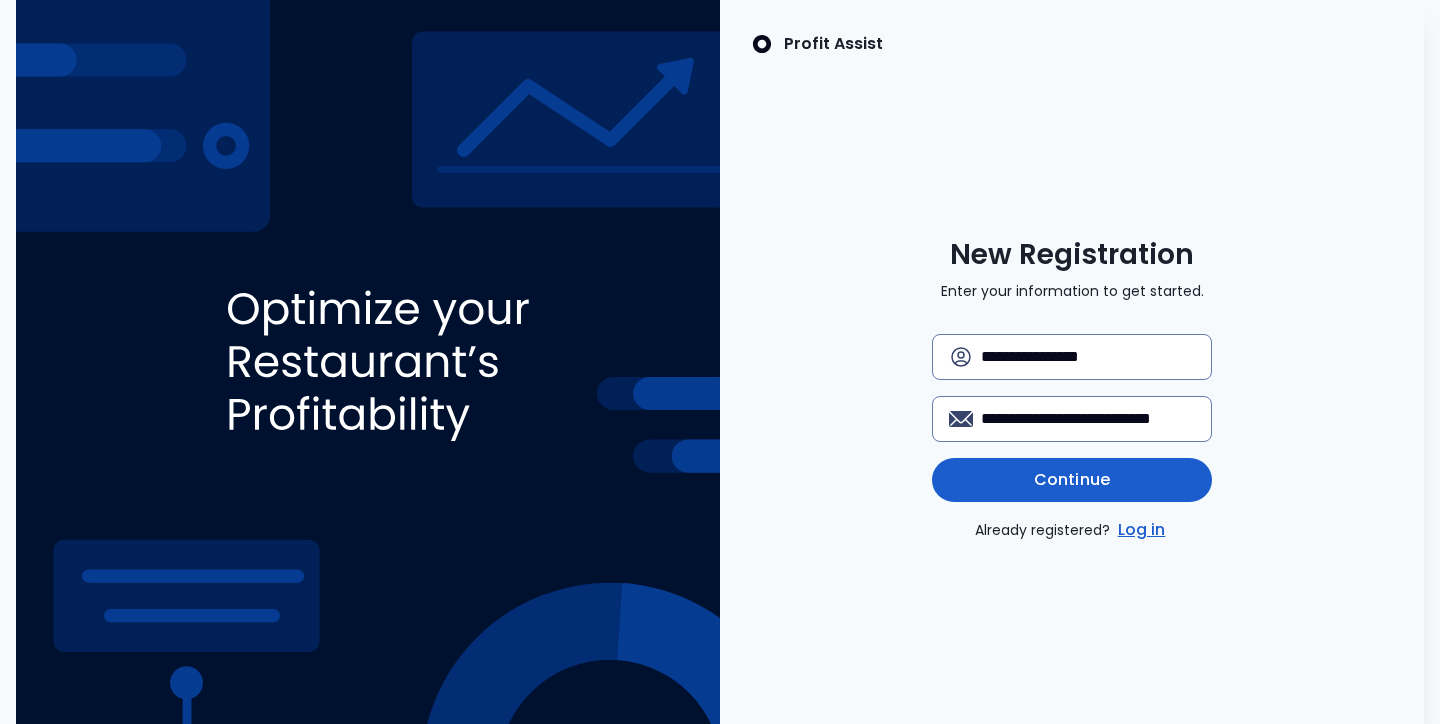 click on "Continue" at bounding box center [1072, 480] 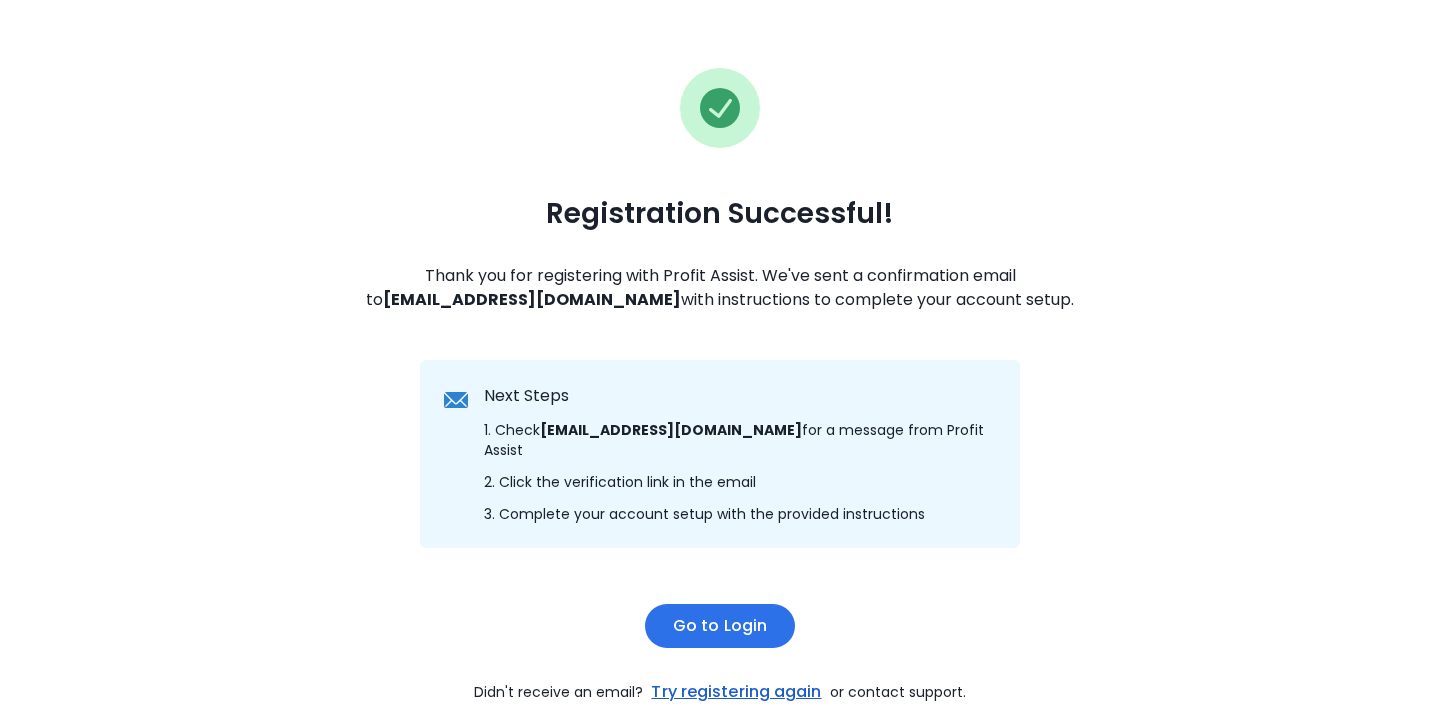 scroll, scrollTop: 100, scrollLeft: 0, axis: vertical 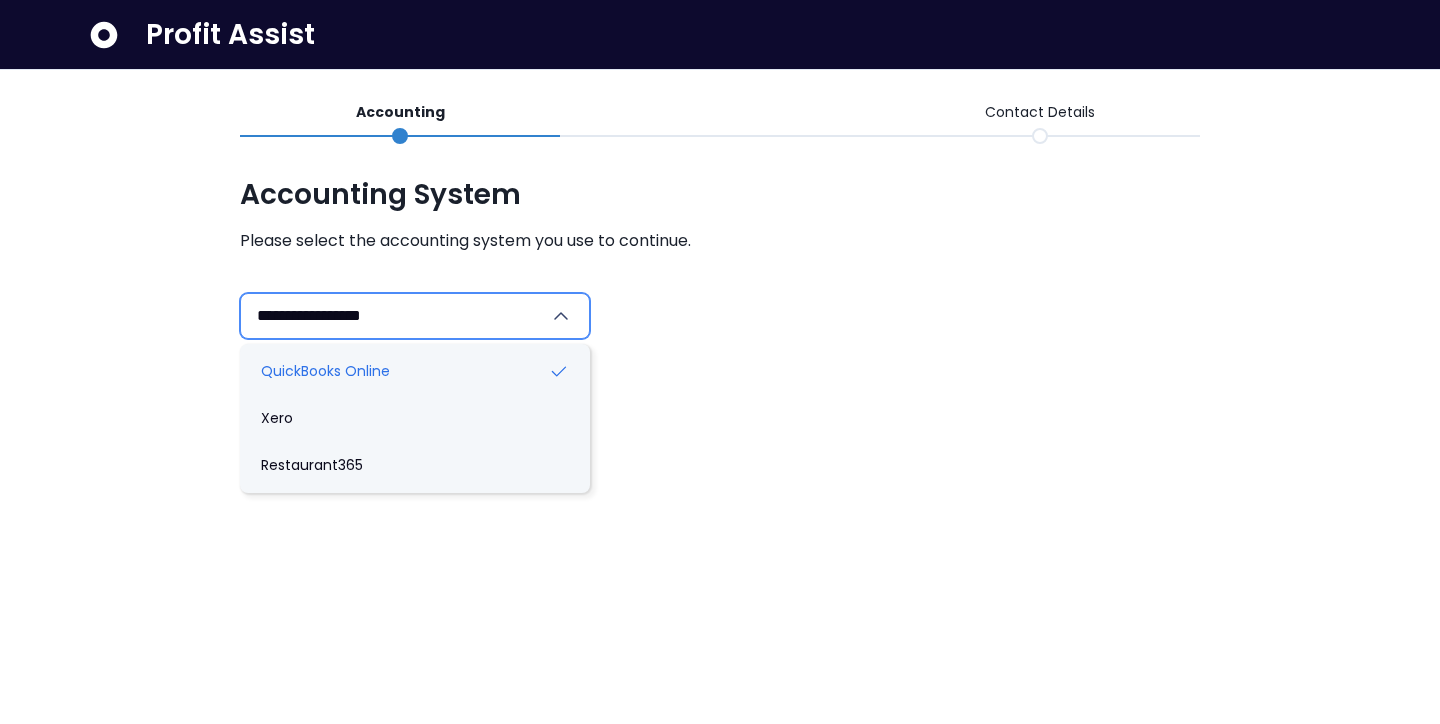 click on "**********" at bounding box center [403, 316] 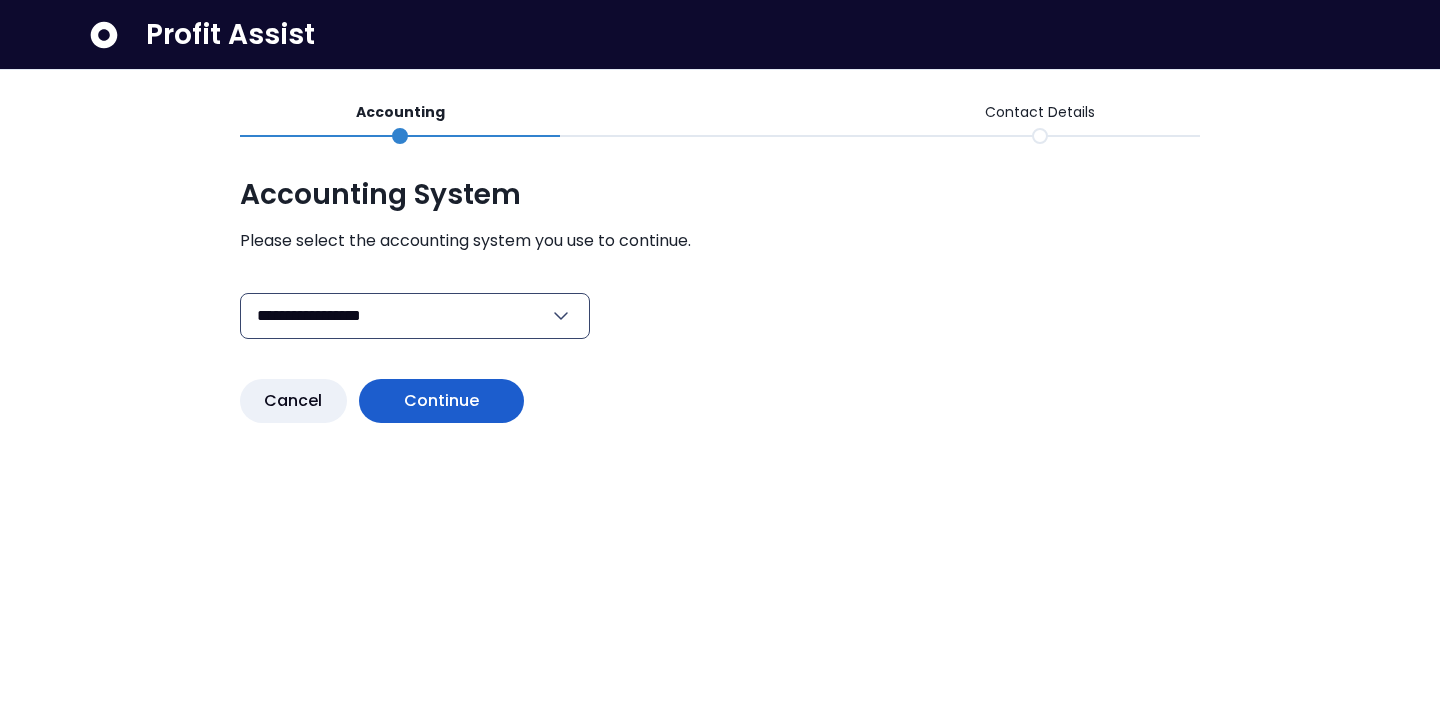 click on "Continue" at bounding box center [442, 401] 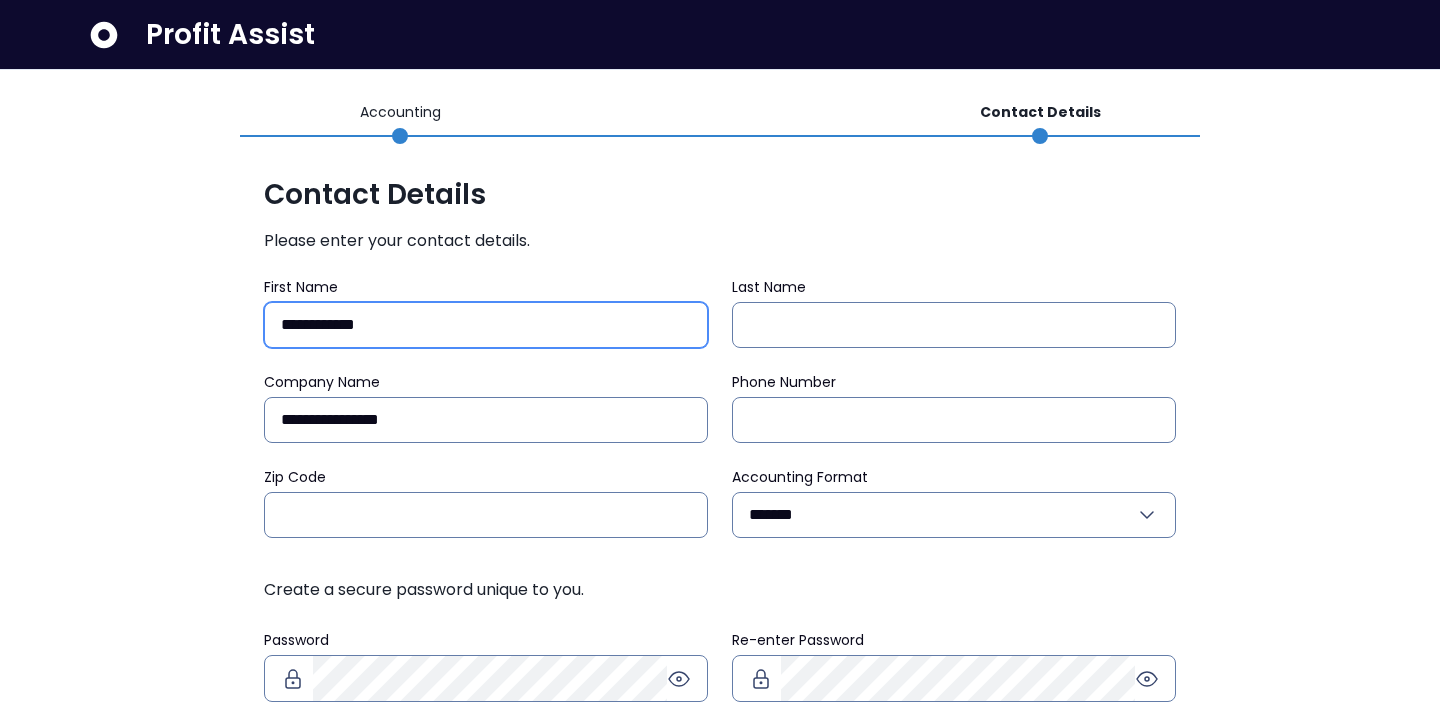 type on "**********" 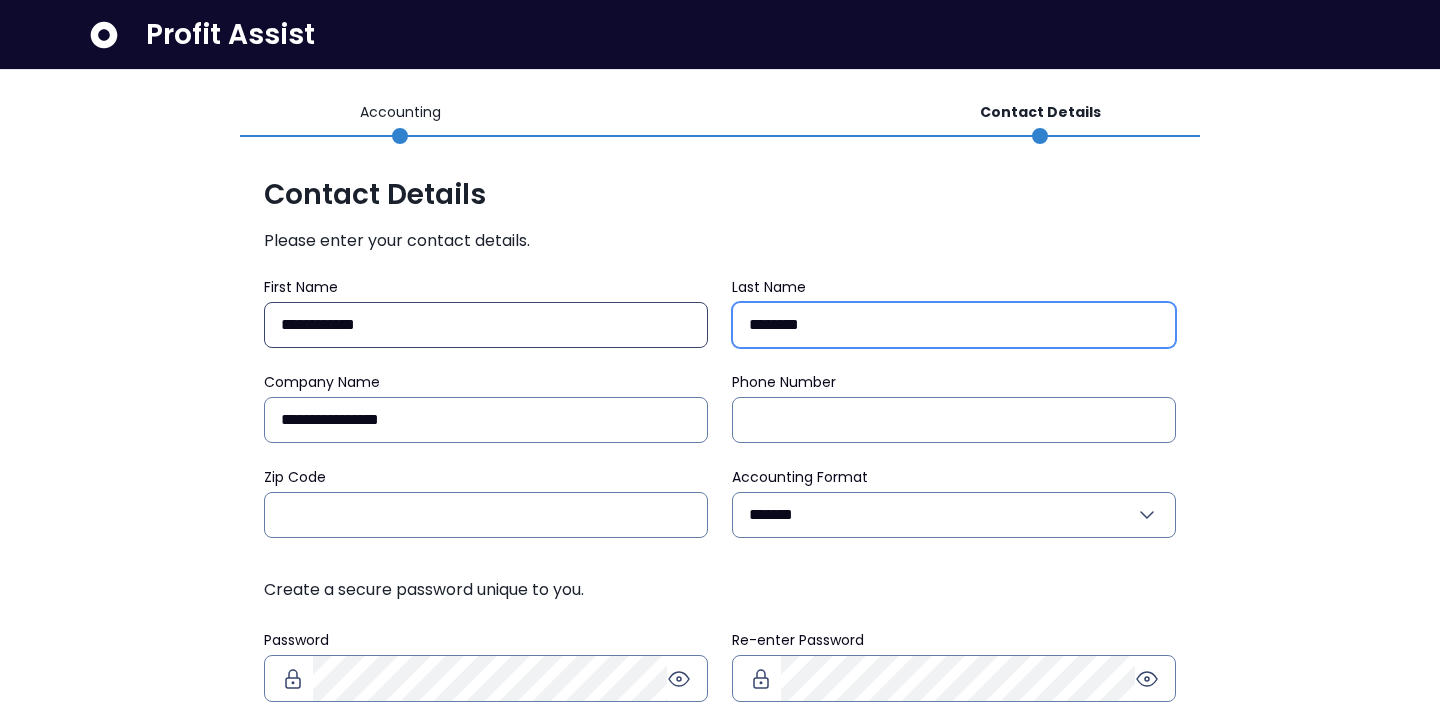 type on "********" 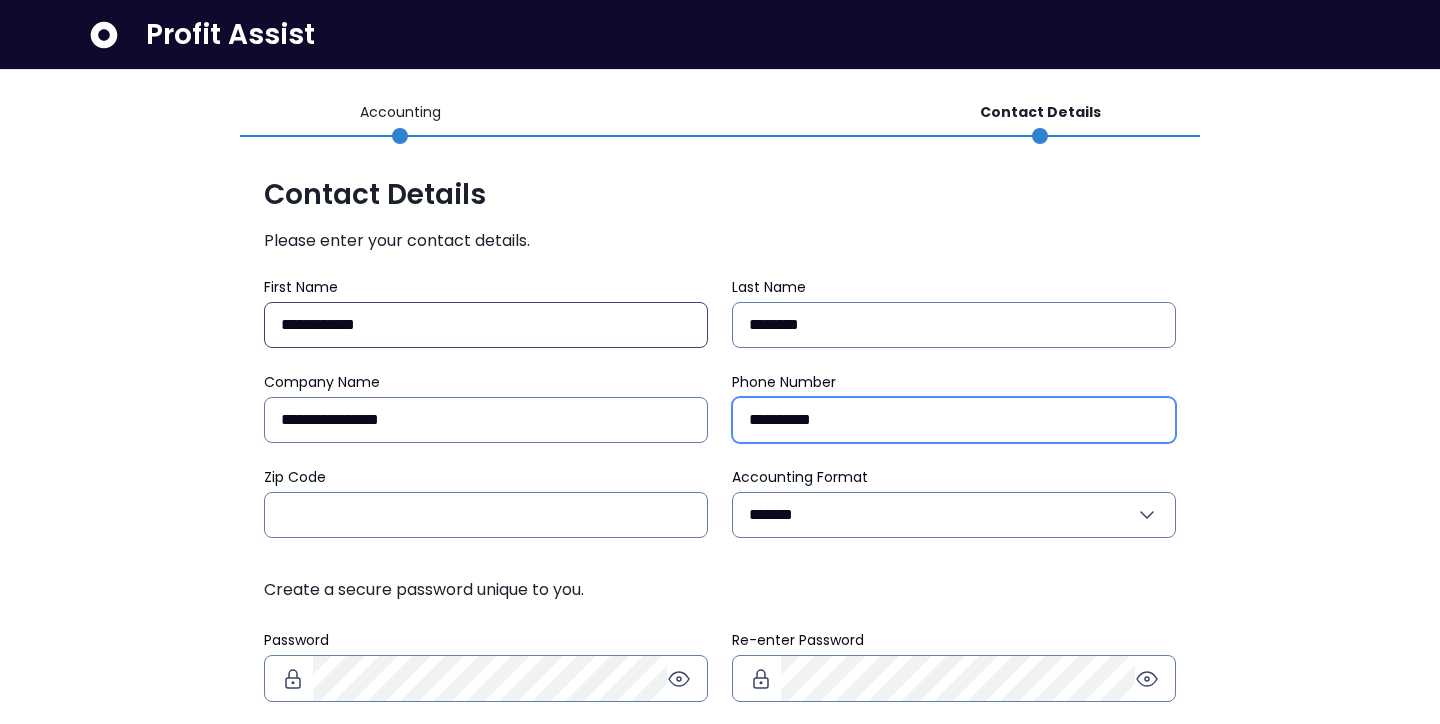 type on "**********" 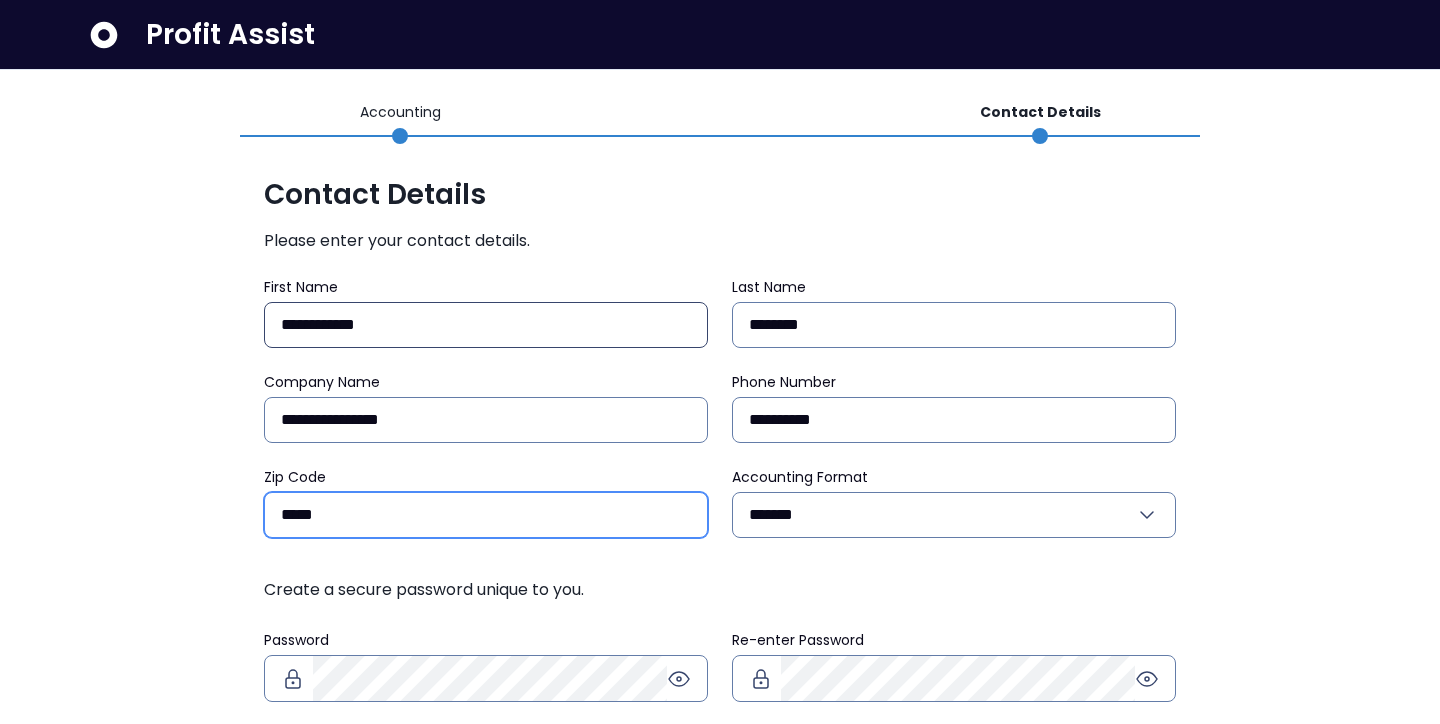 type on "*****" 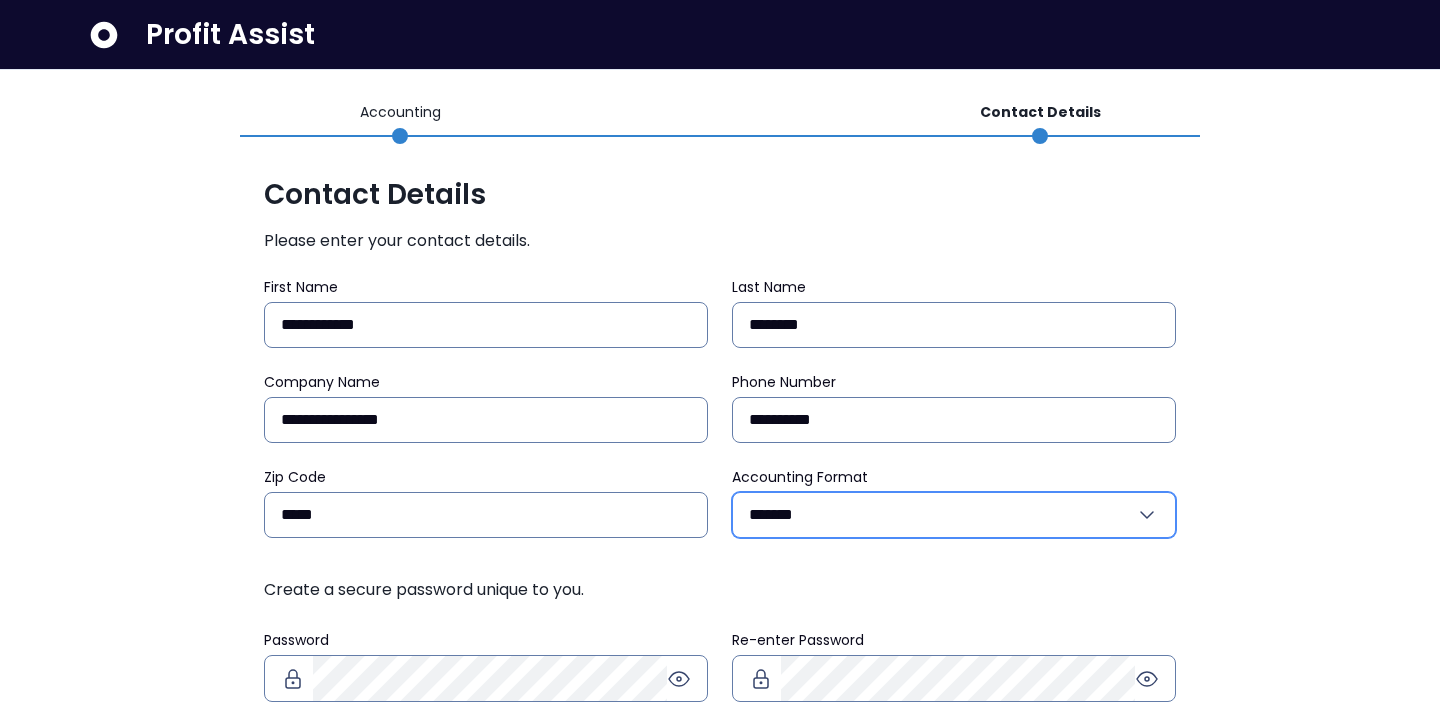 click 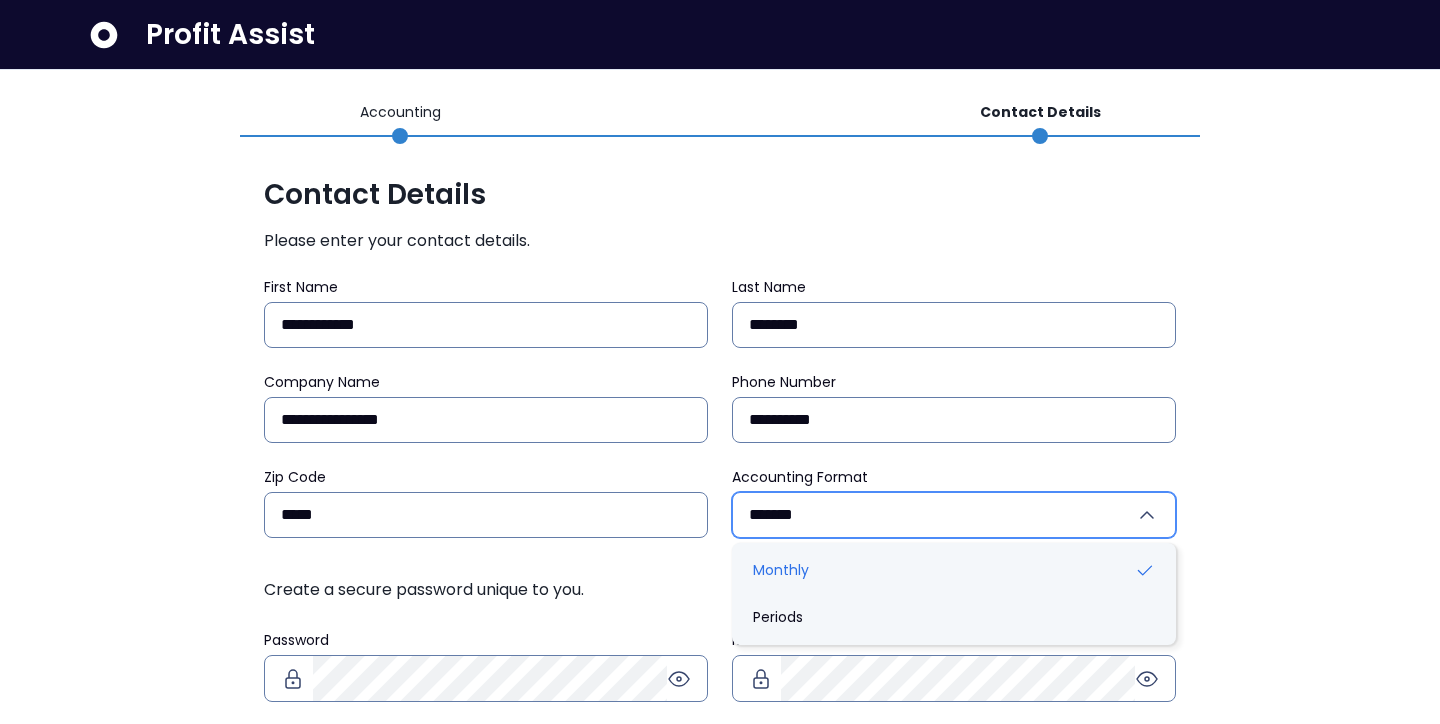 click 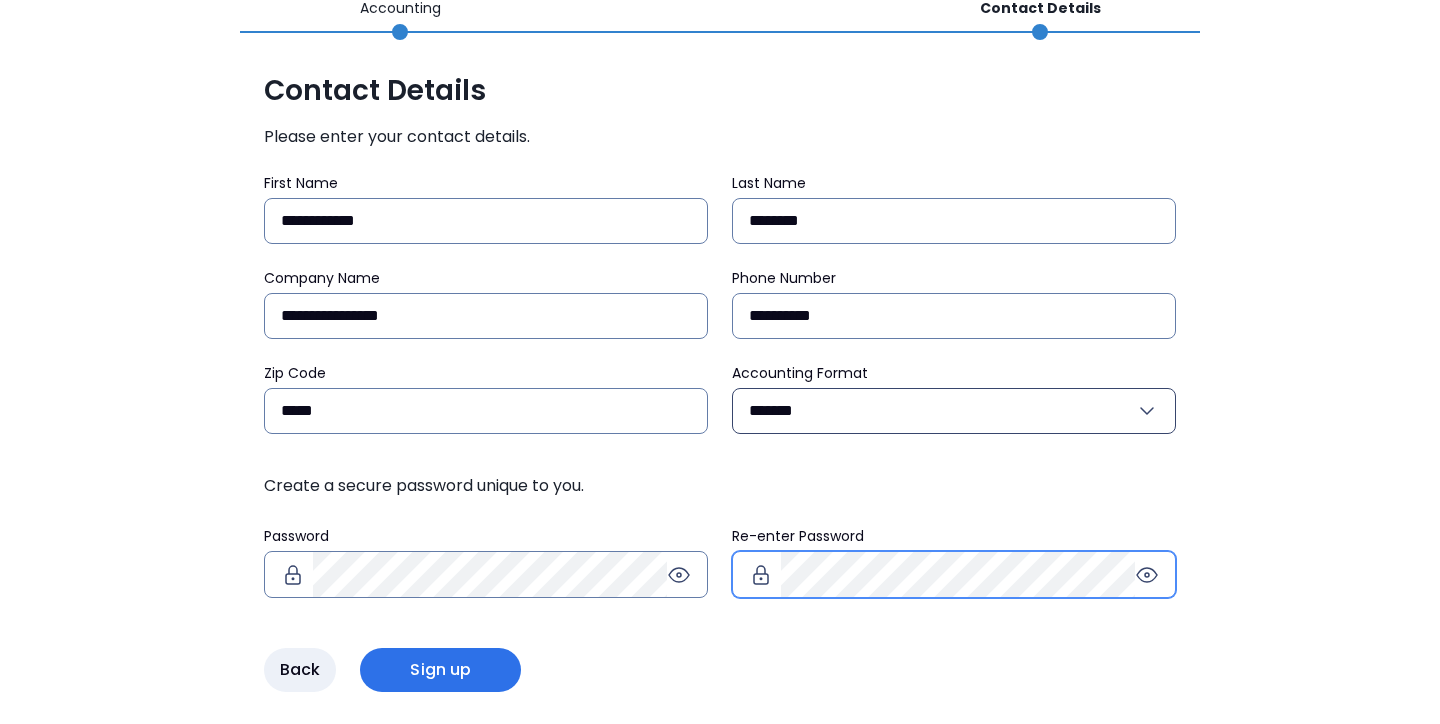 scroll, scrollTop: 107, scrollLeft: 0, axis: vertical 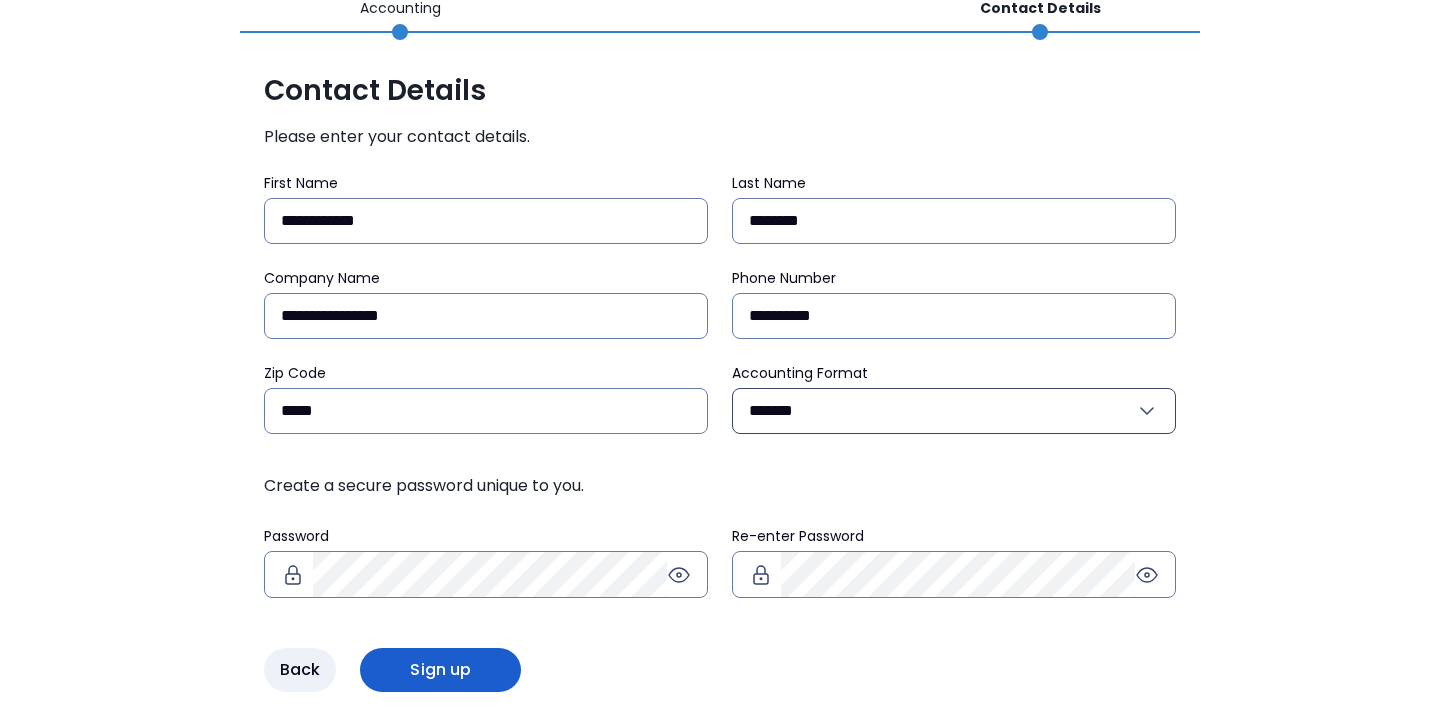 click on "Sign up" at bounding box center [440, 670] 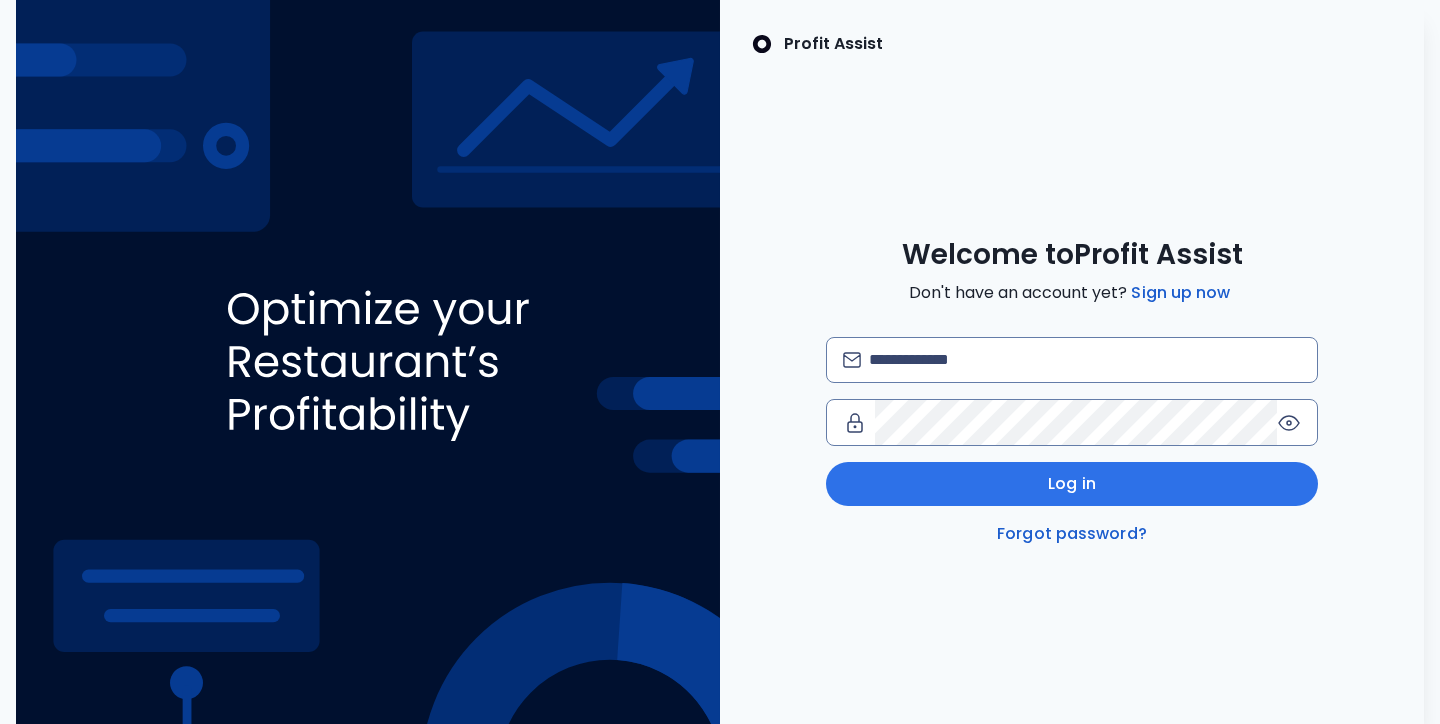 scroll, scrollTop: 0, scrollLeft: 0, axis: both 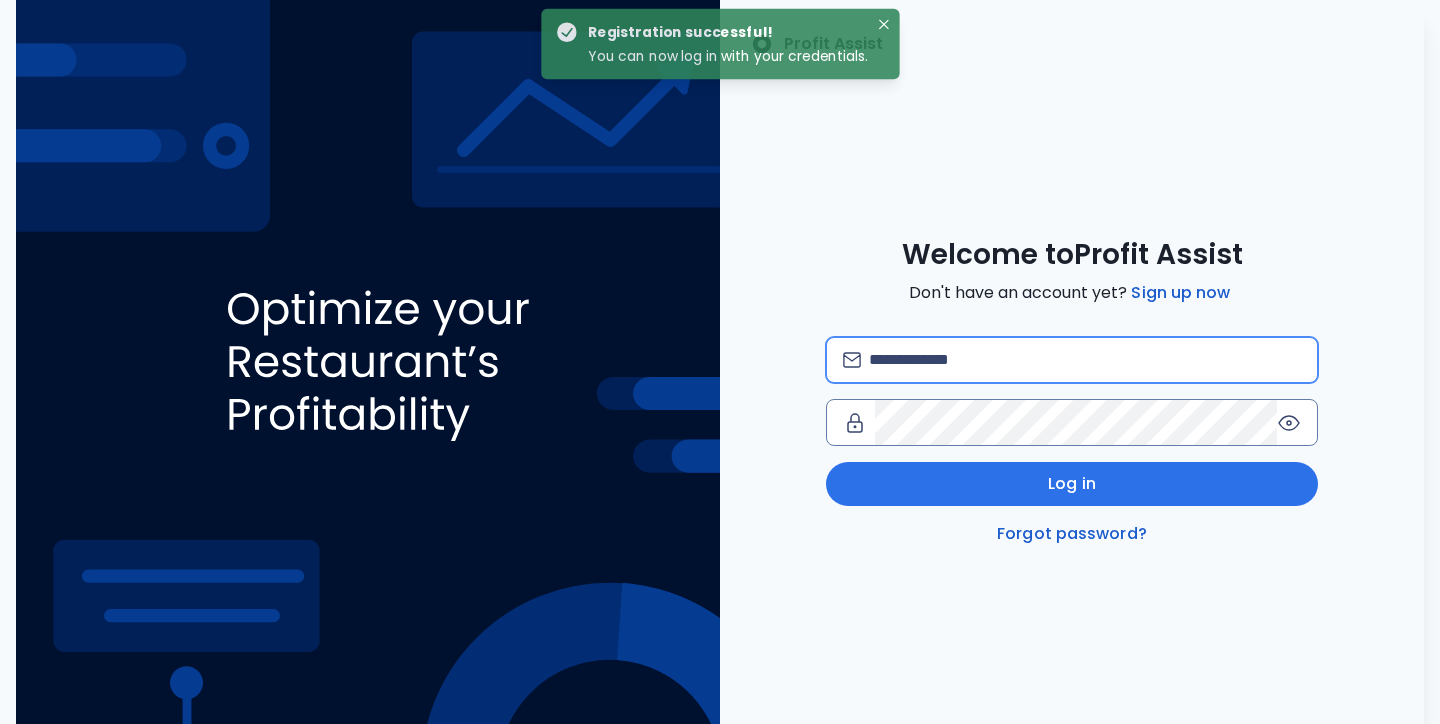 click at bounding box center (1085, 360) 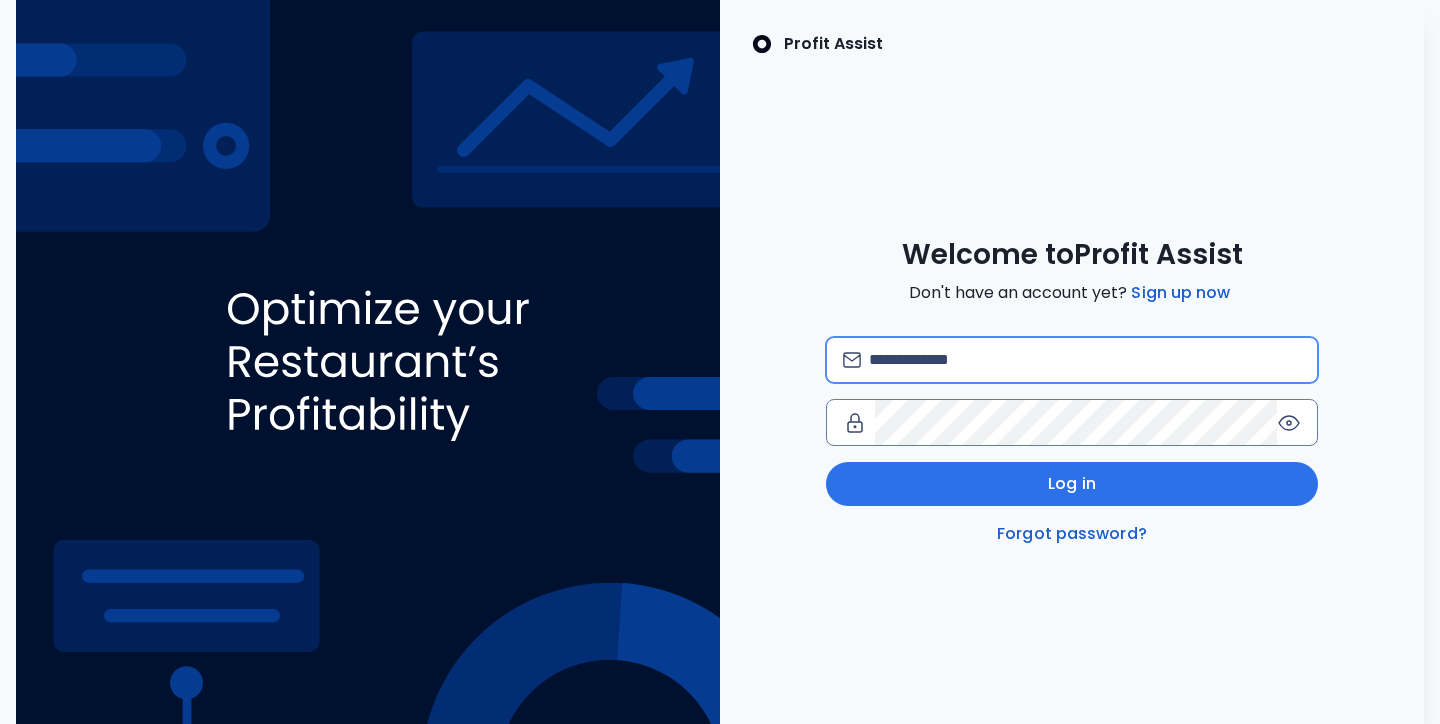 type on "**********" 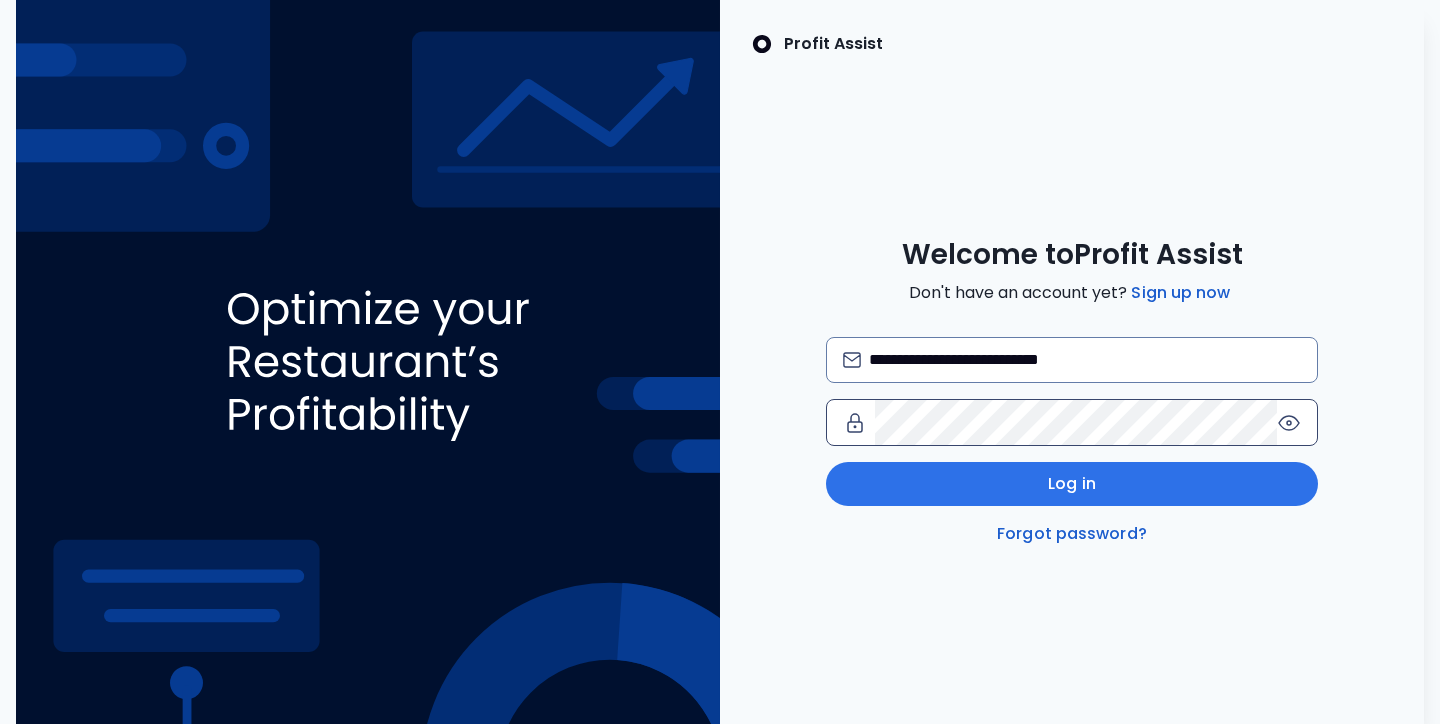 click 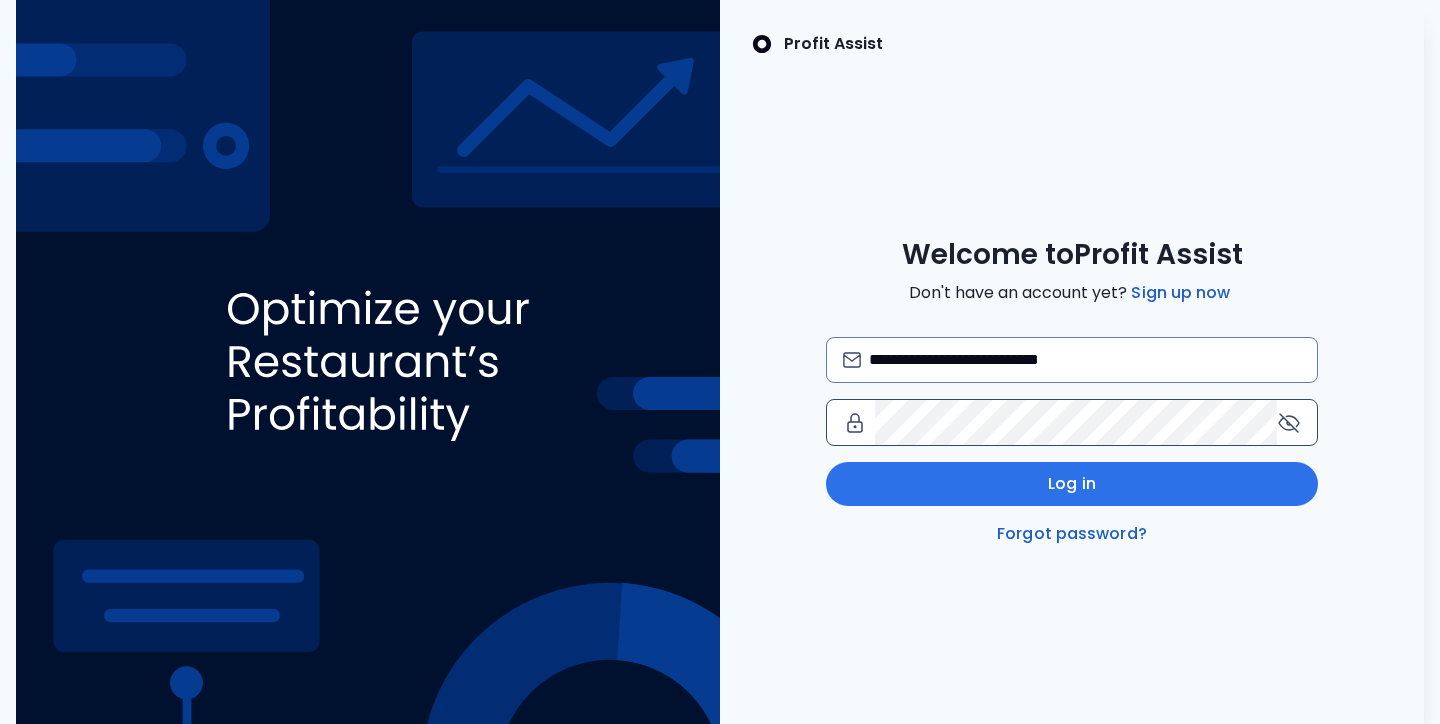 click 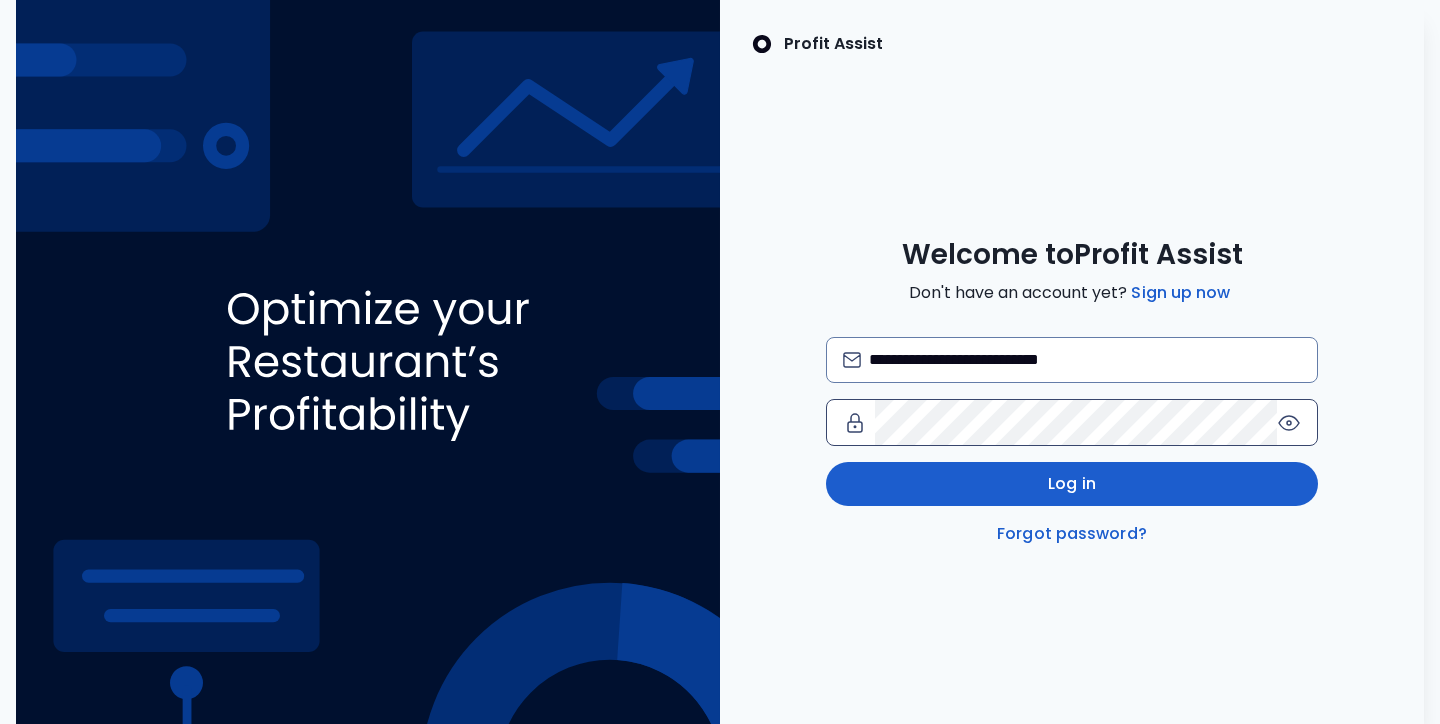 click on "Log in" at bounding box center (1072, 484) 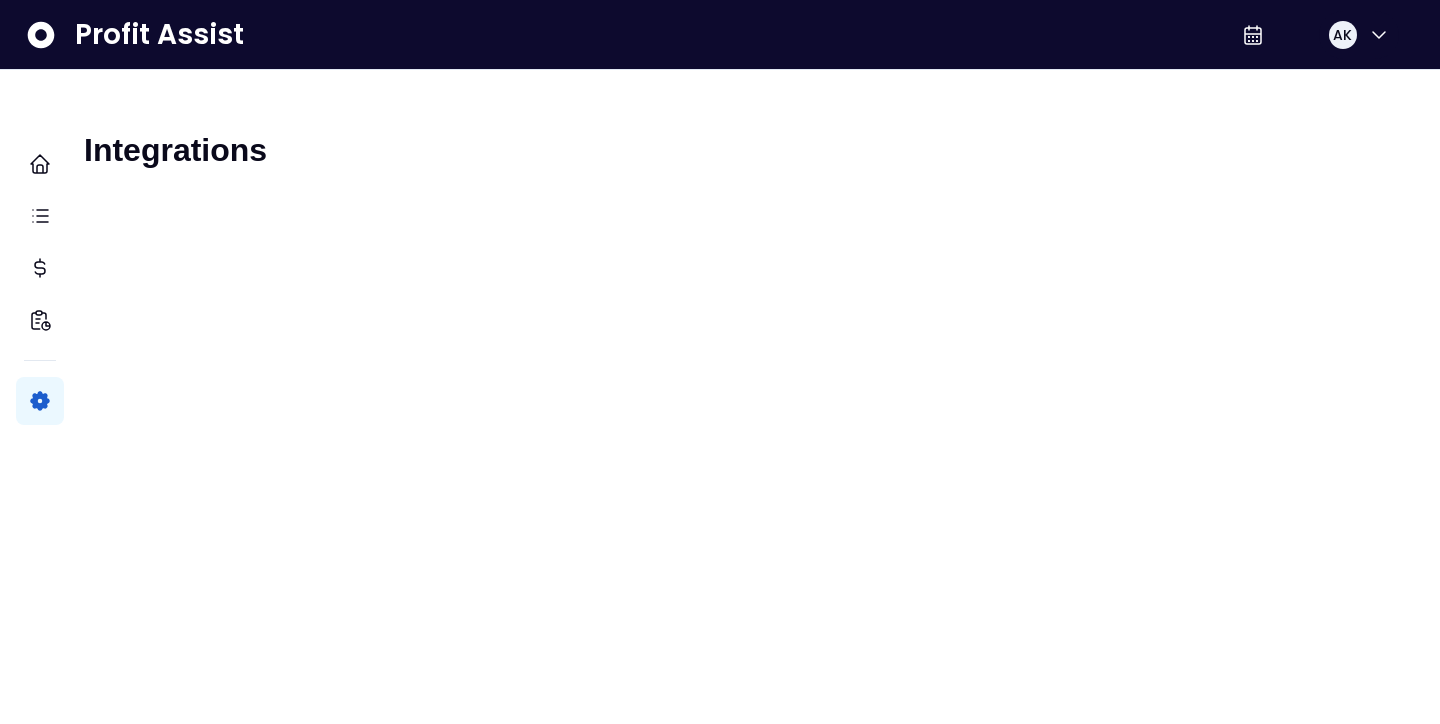 scroll, scrollTop: 0, scrollLeft: 0, axis: both 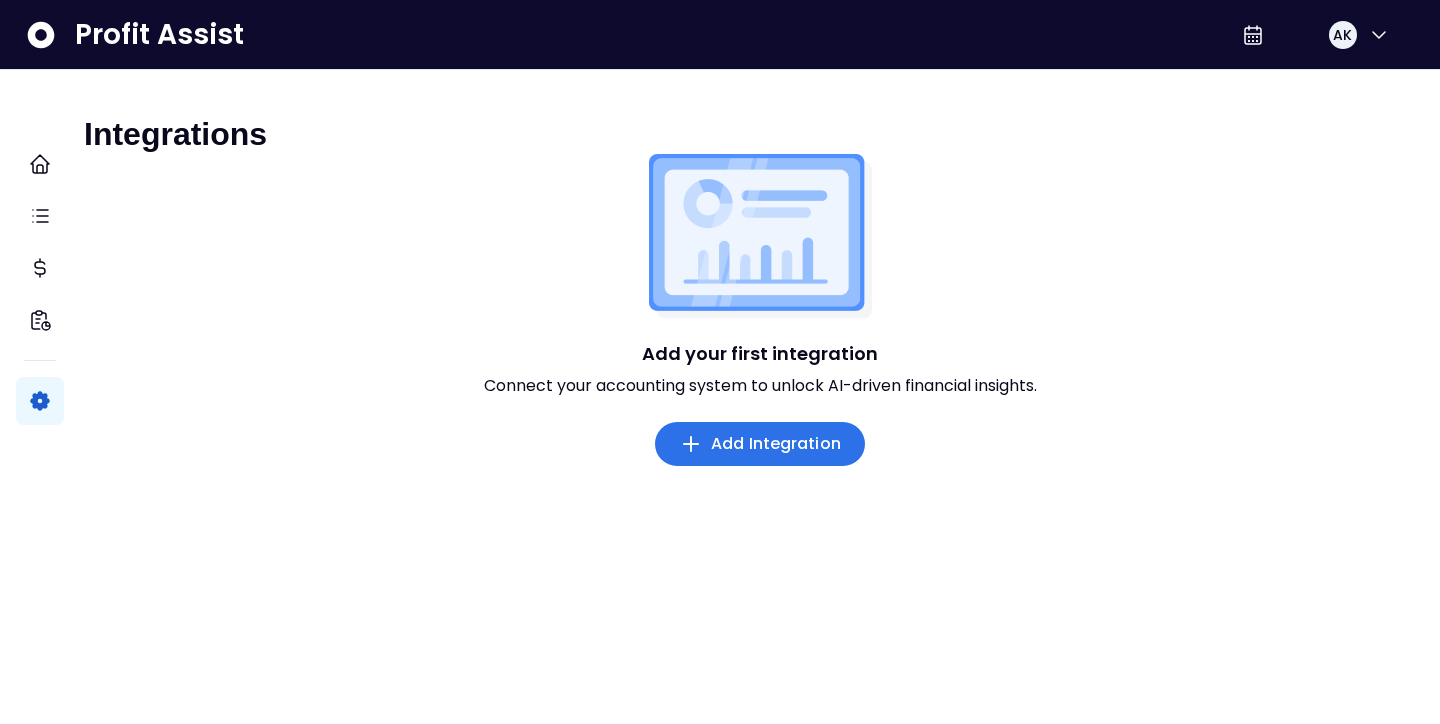 click on "Add Integration" at bounding box center [776, 444] 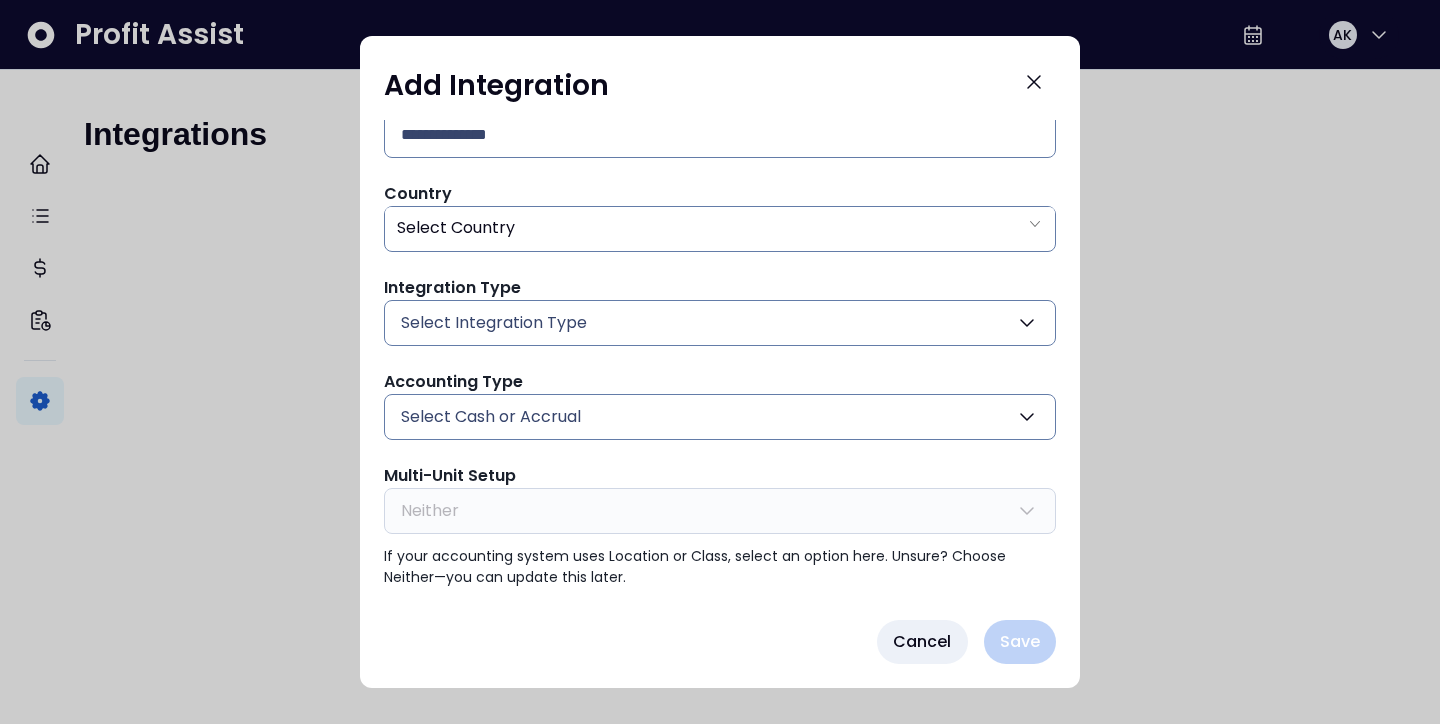 scroll, scrollTop: 49, scrollLeft: 0, axis: vertical 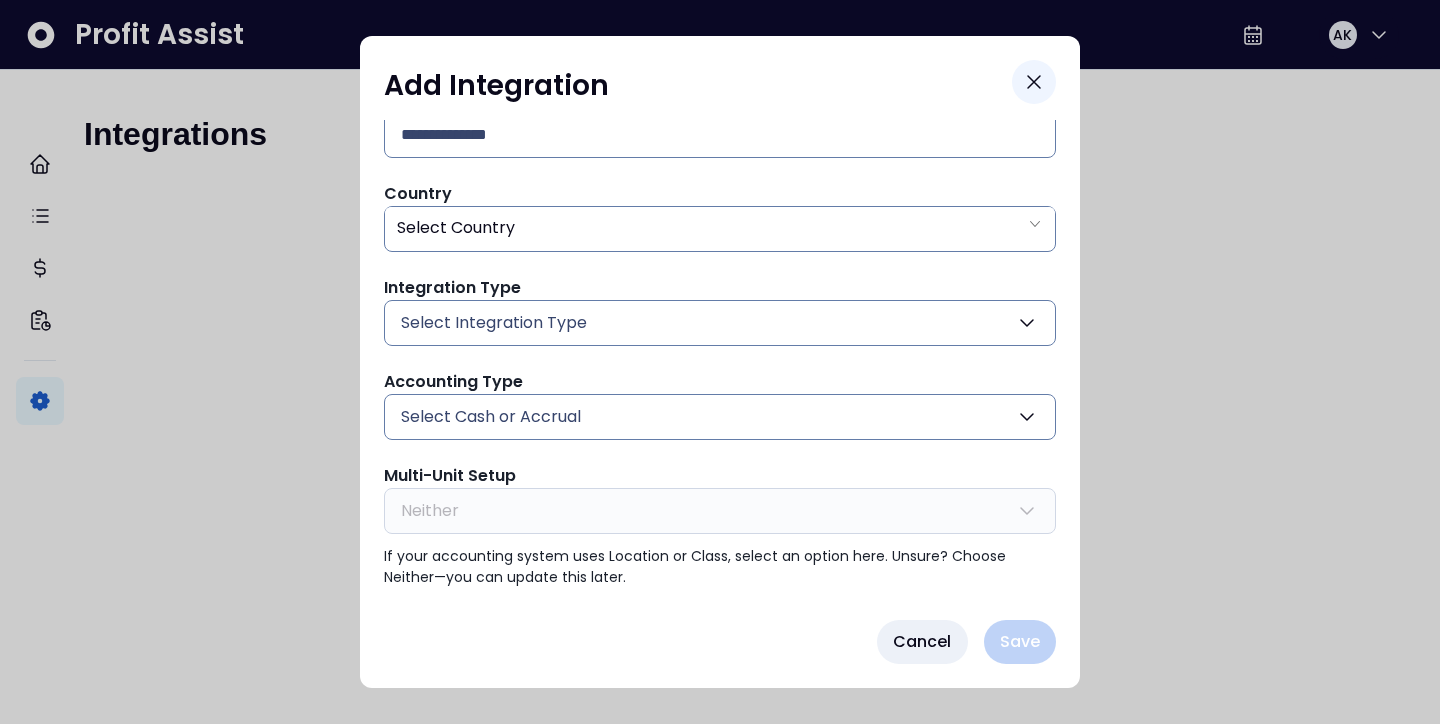 click 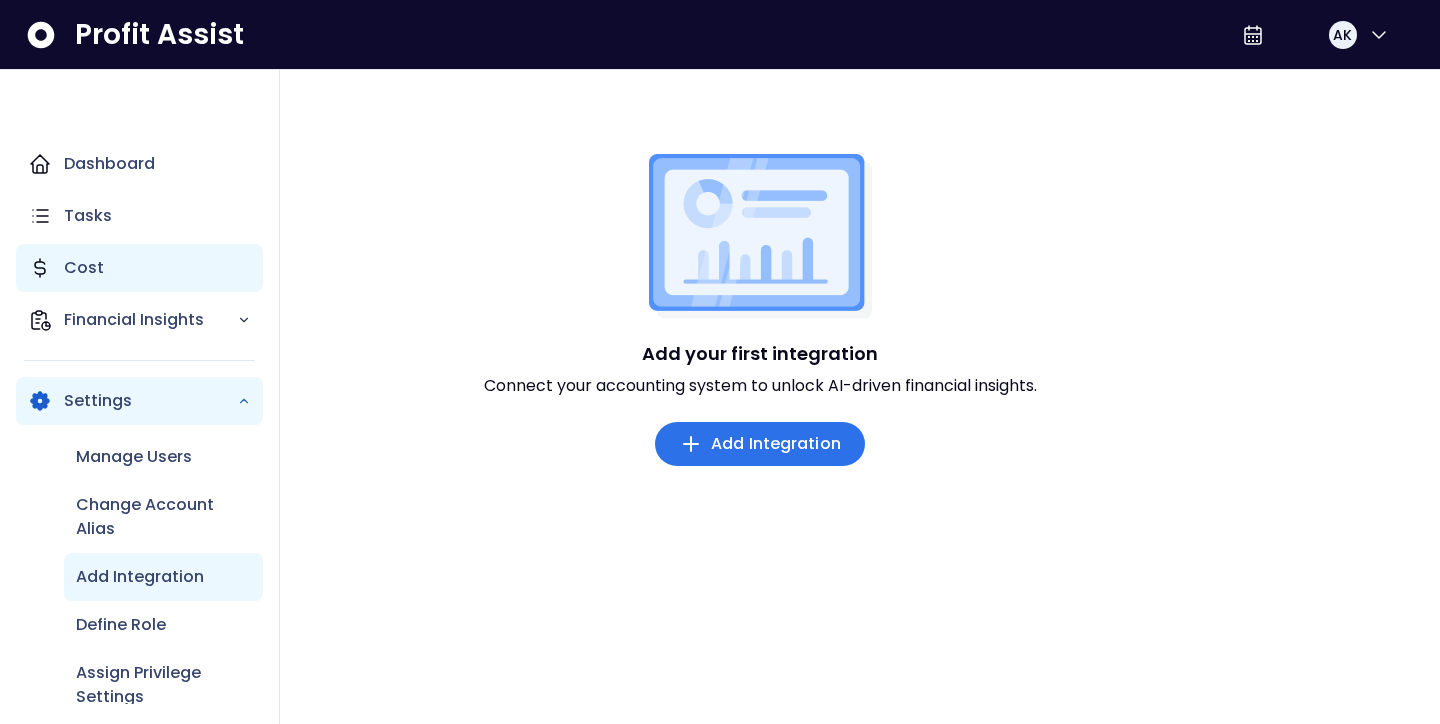 click on "Cost" at bounding box center [139, 268] 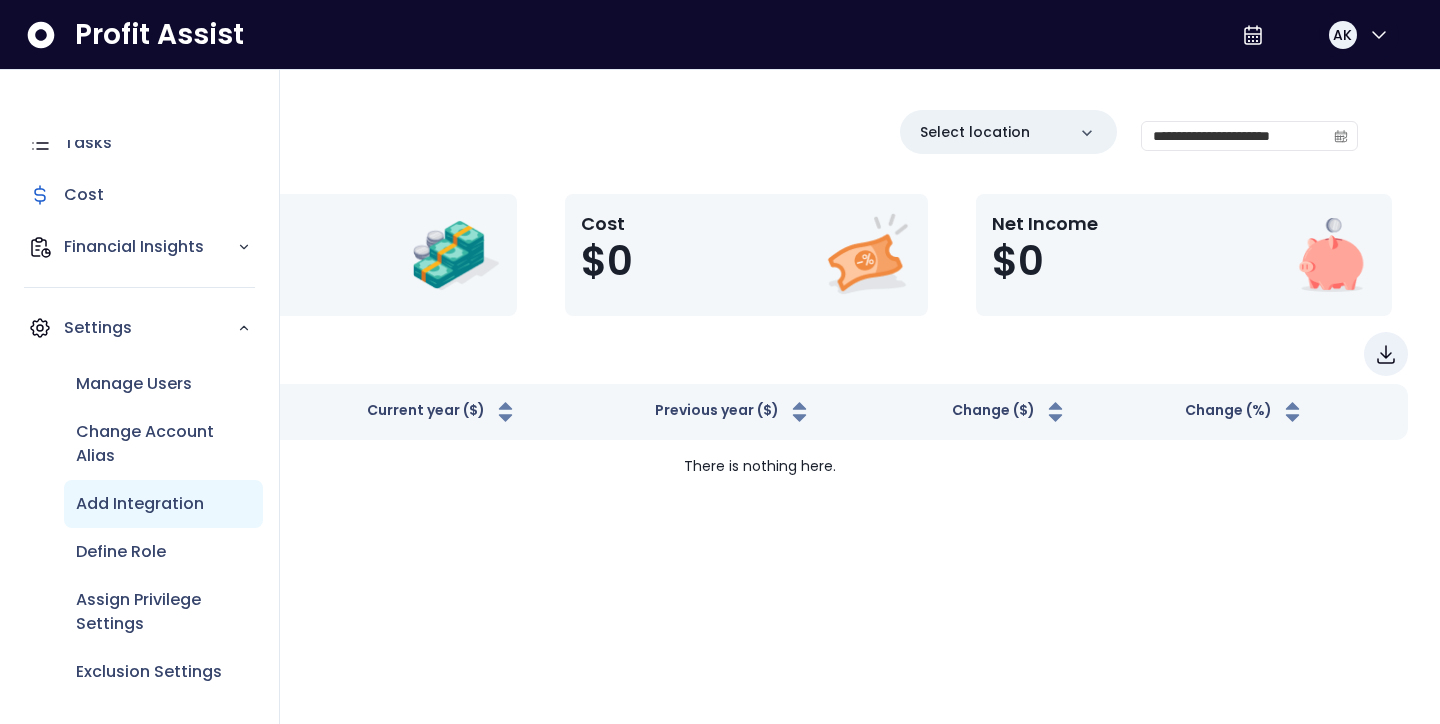 scroll, scrollTop: 73, scrollLeft: 0, axis: vertical 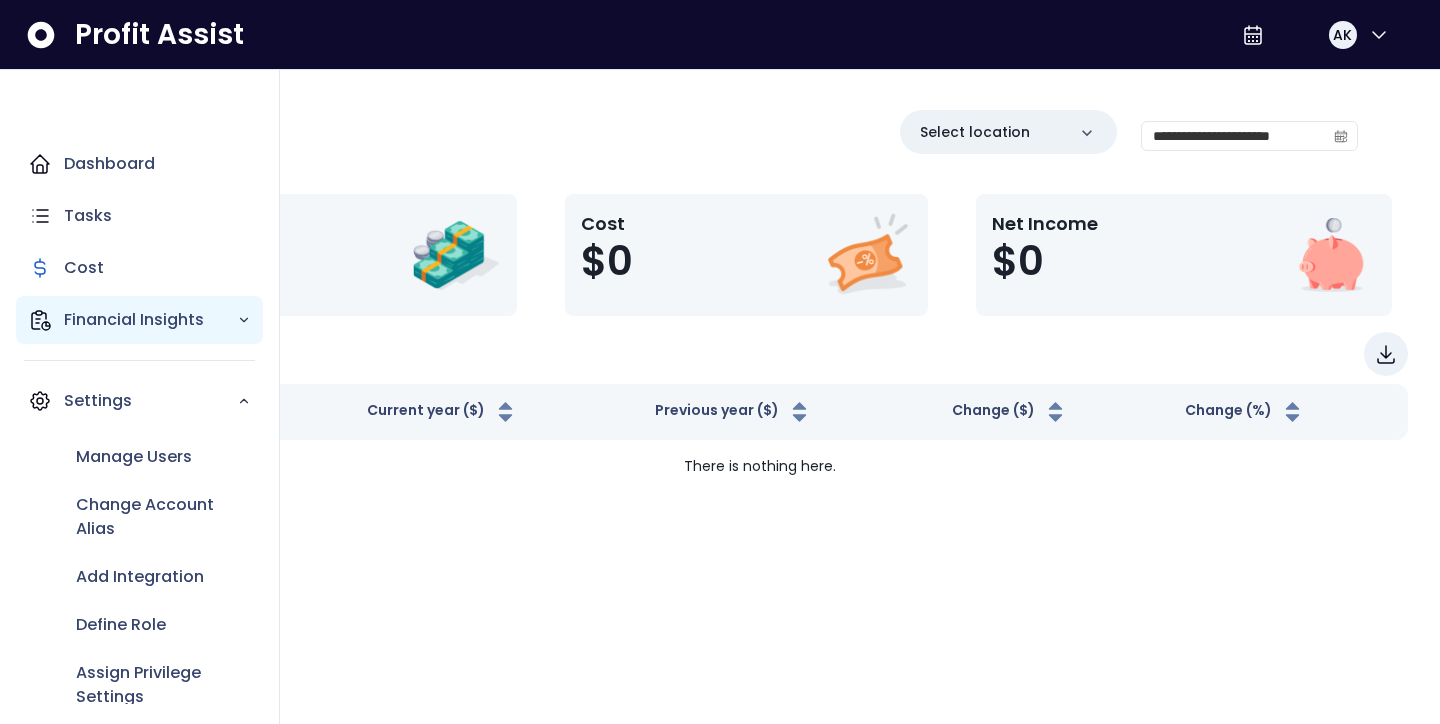 click on "Financial Insights" at bounding box center (150, 320) 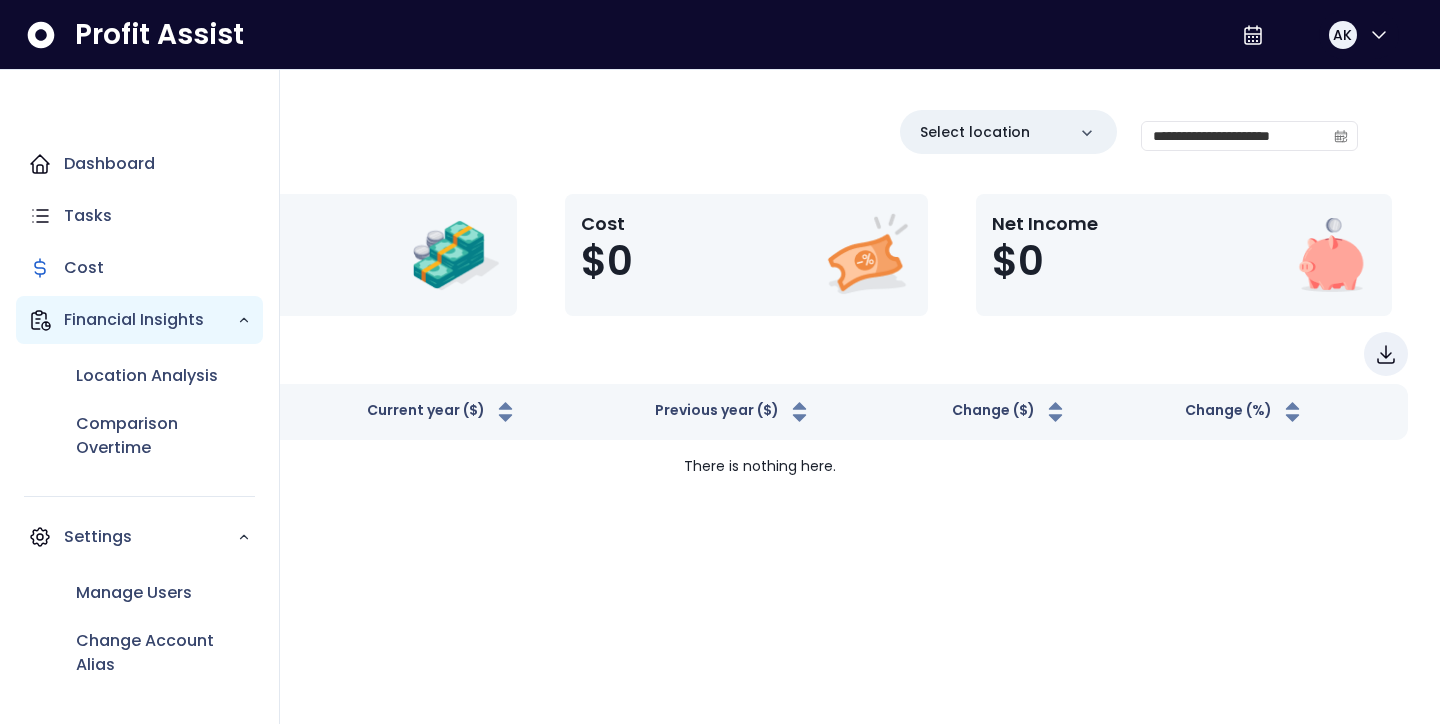 click on "Financial Insights" at bounding box center [150, 320] 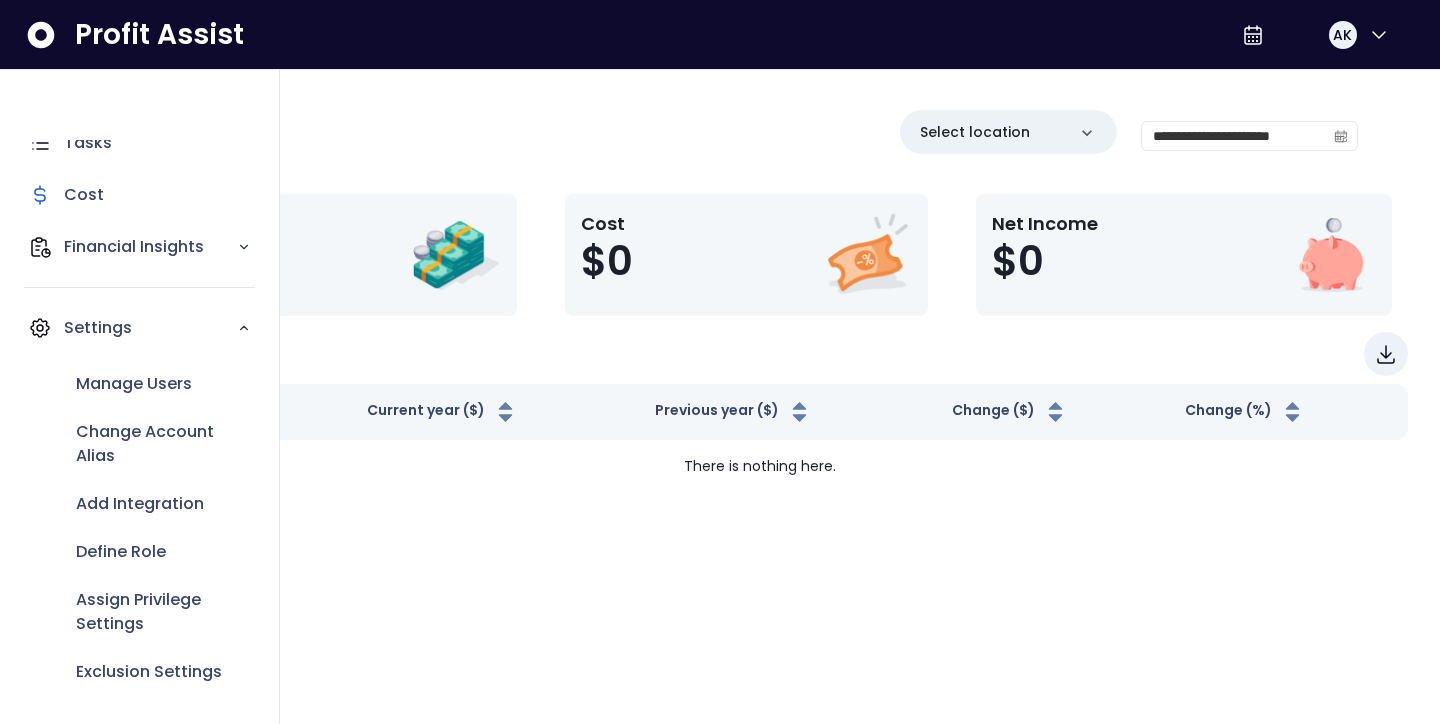 scroll, scrollTop: 0, scrollLeft: 0, axis: both 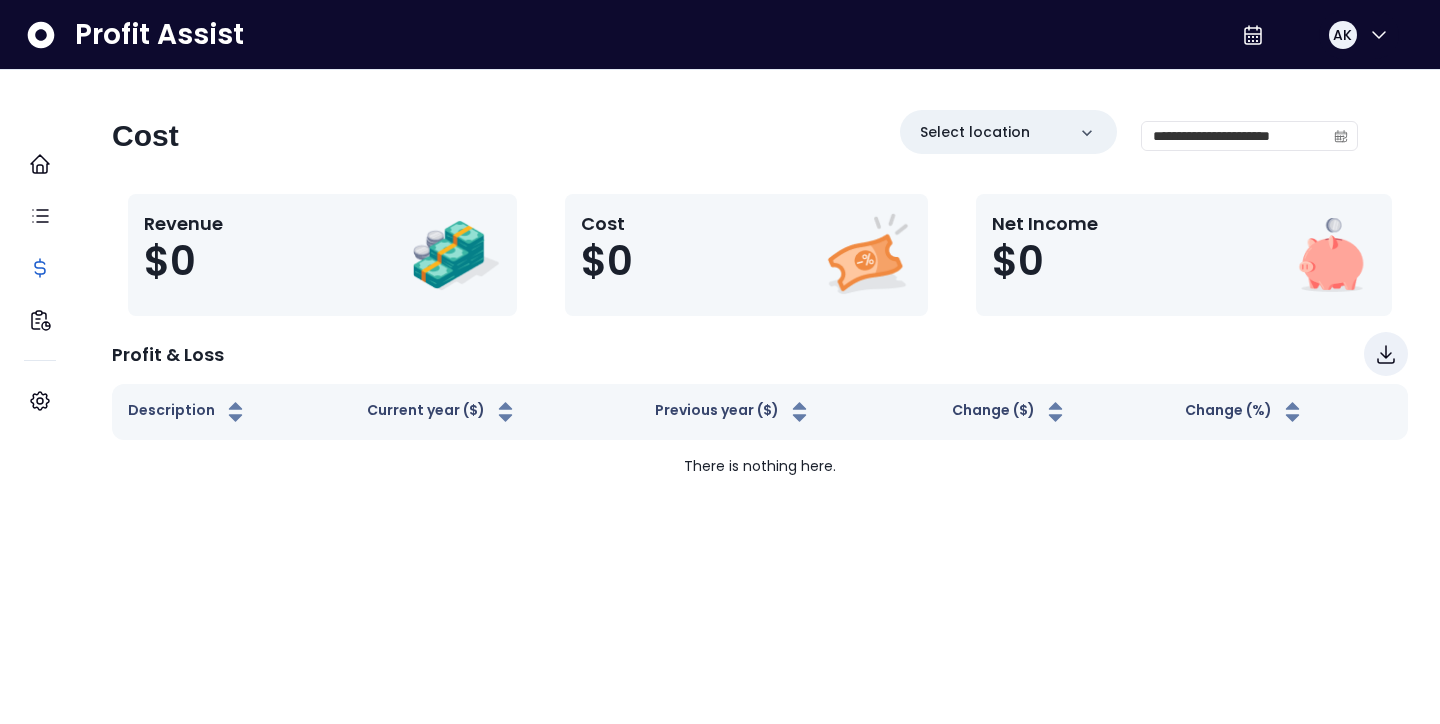 click on "**********" at bounding box center (720, 246) 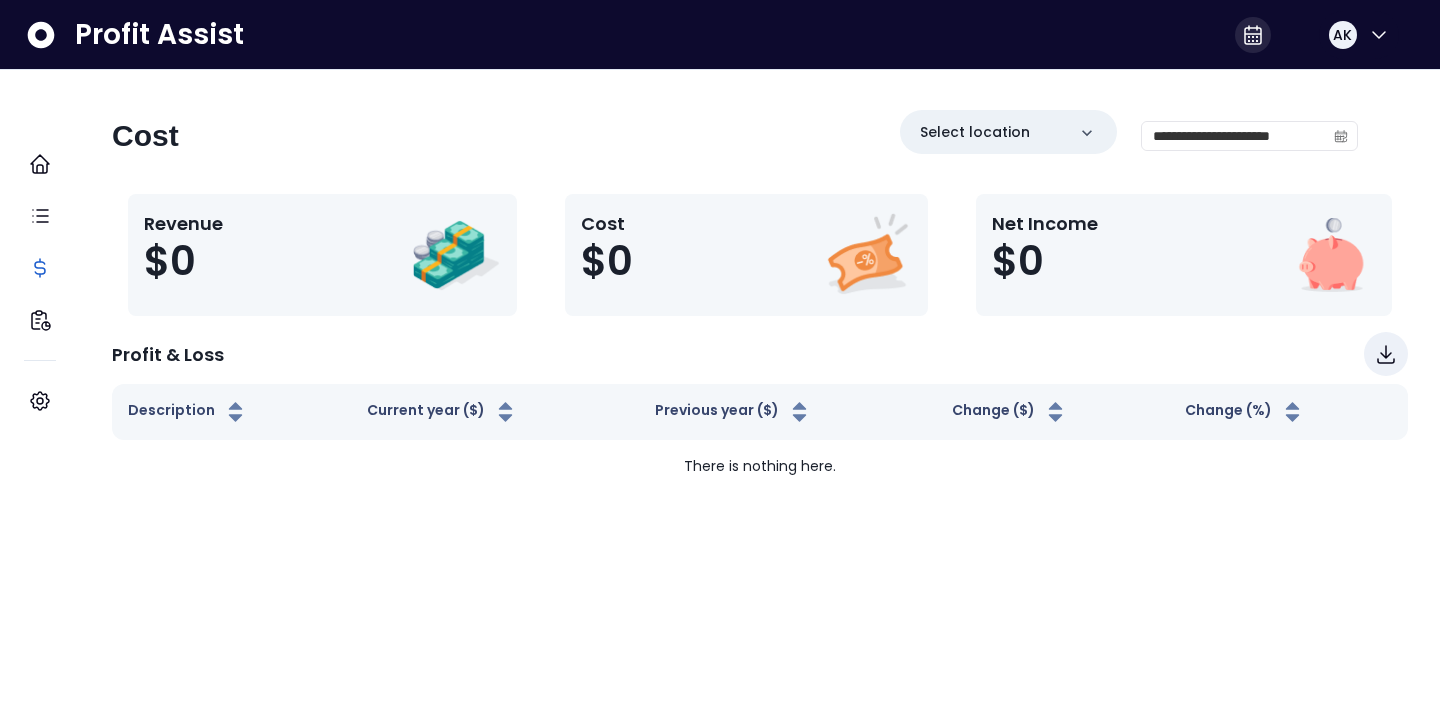 click 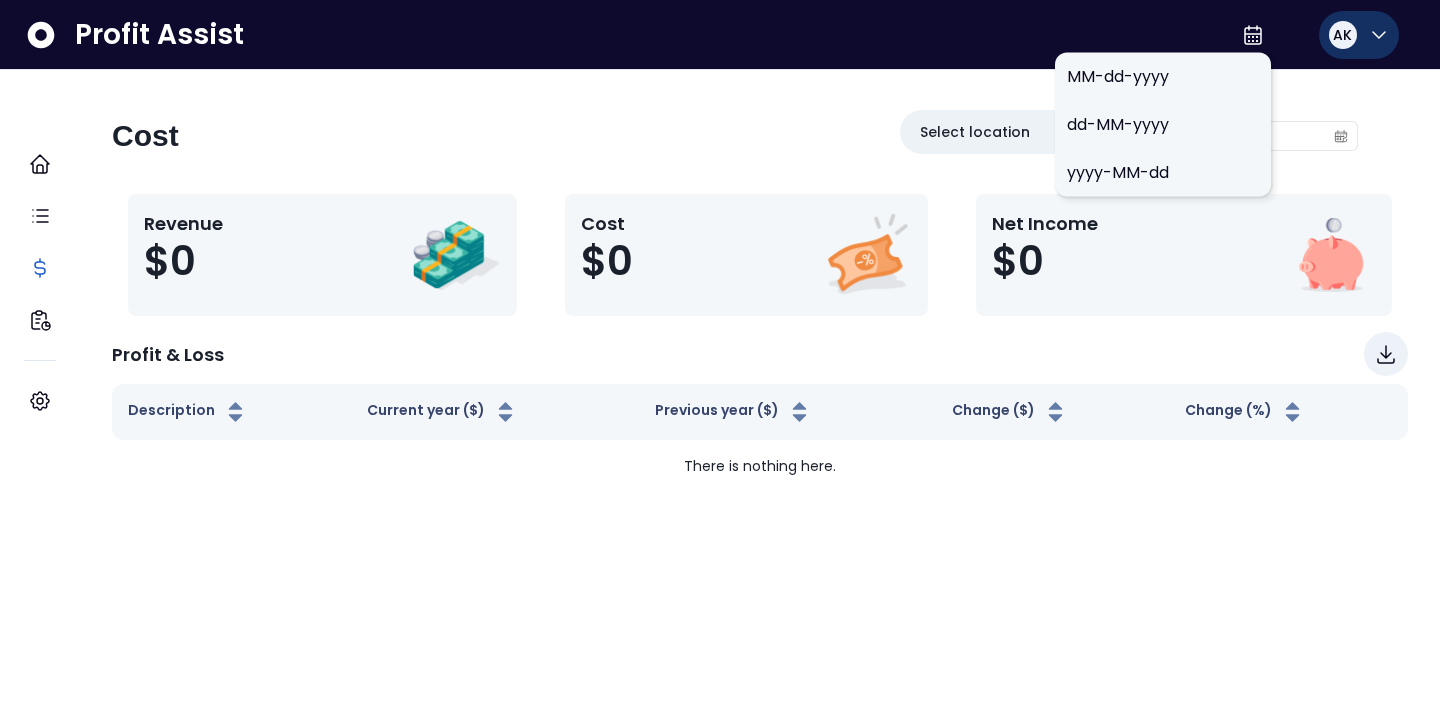 click on "AK" at bounding box center [1342, 35] 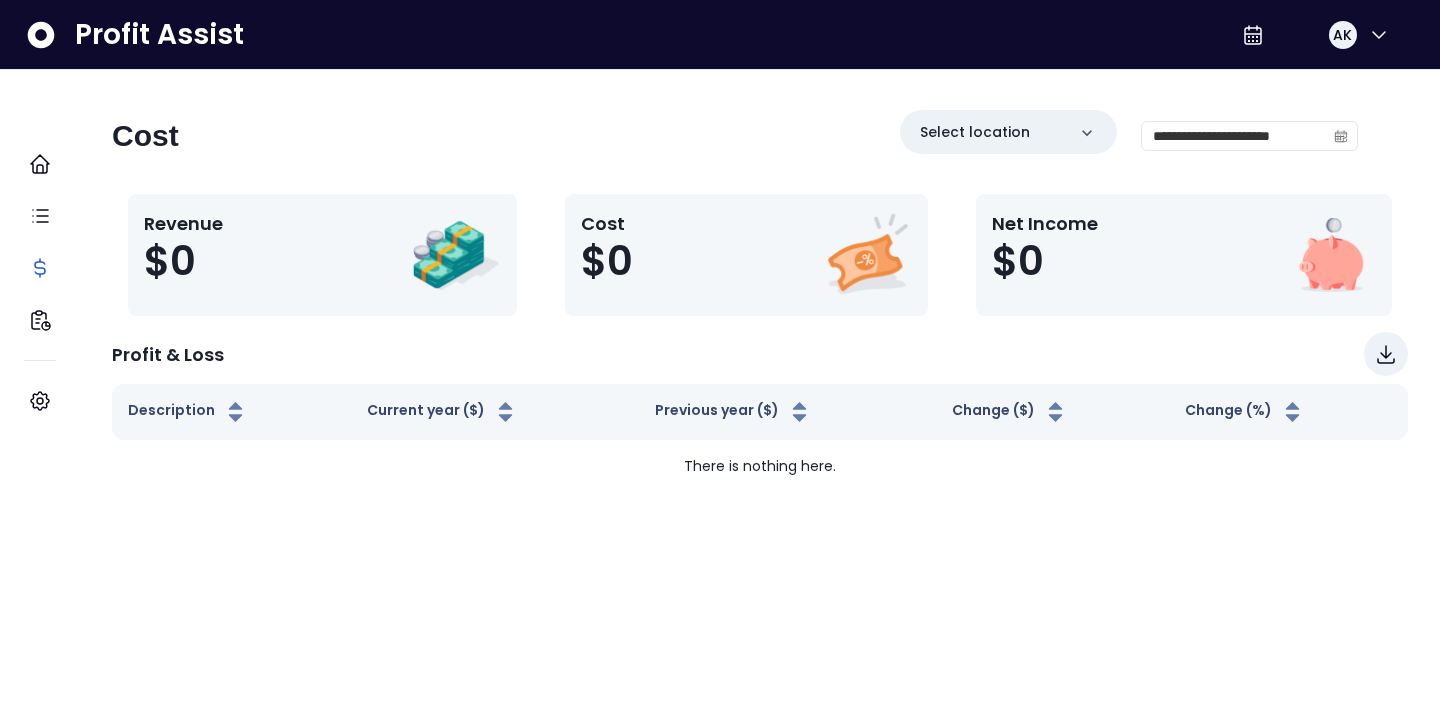 click on "**********" at bounding box center (760, 281) 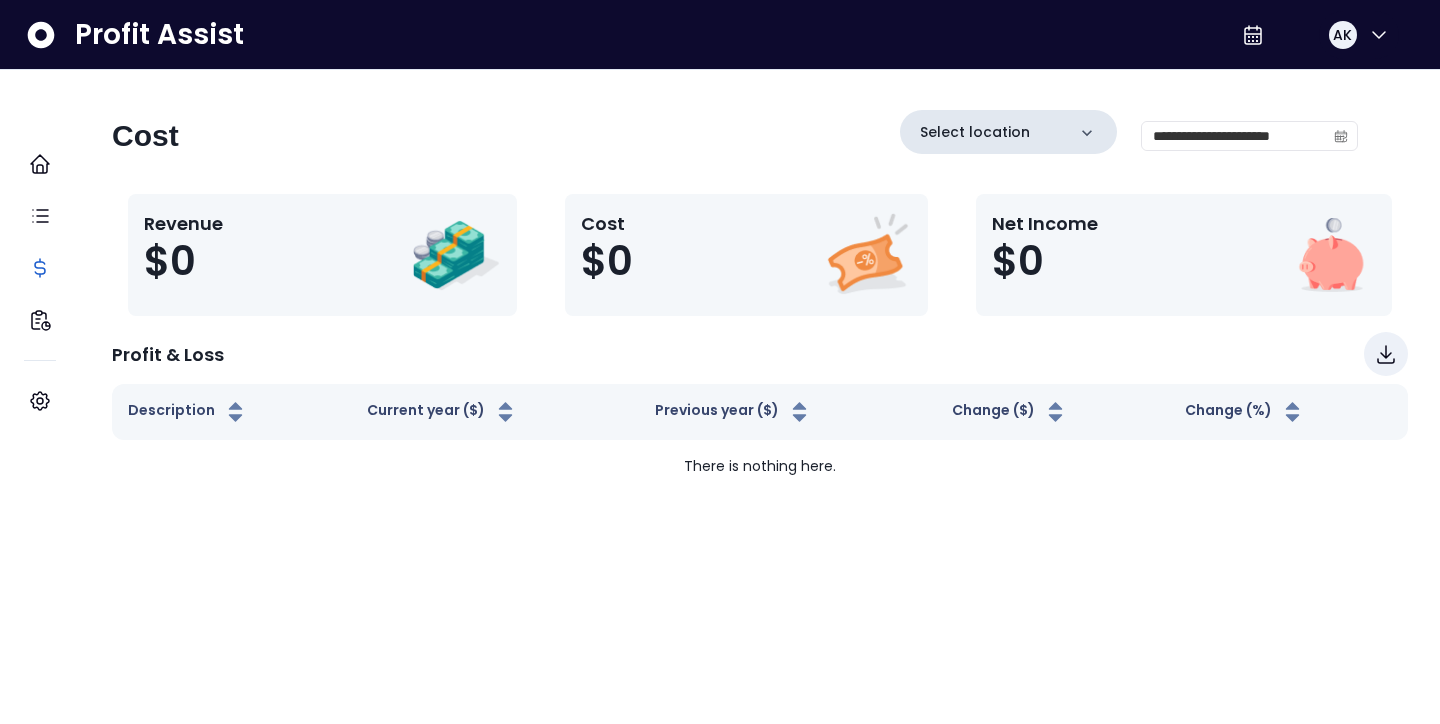 click on "Select location" at bounding box center (975, 132) 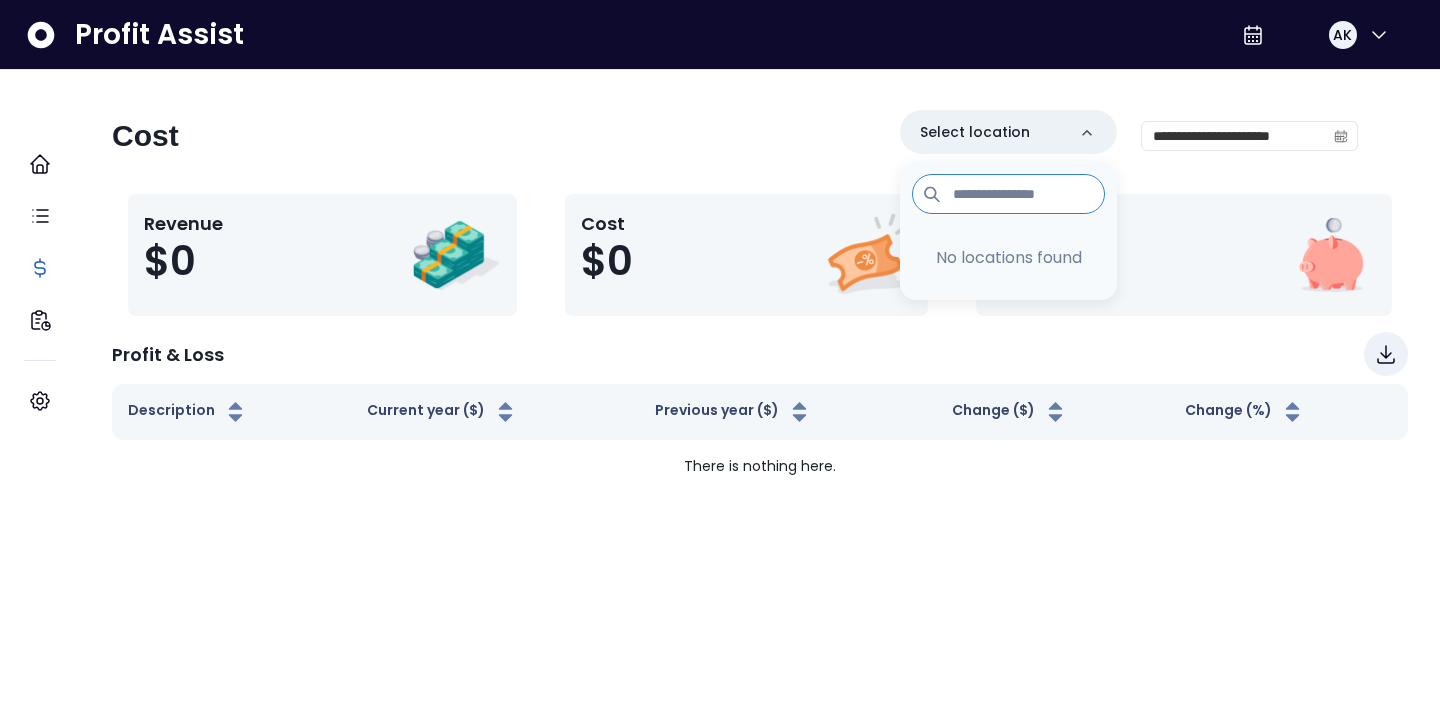 click at bounding box center [1008, 194] 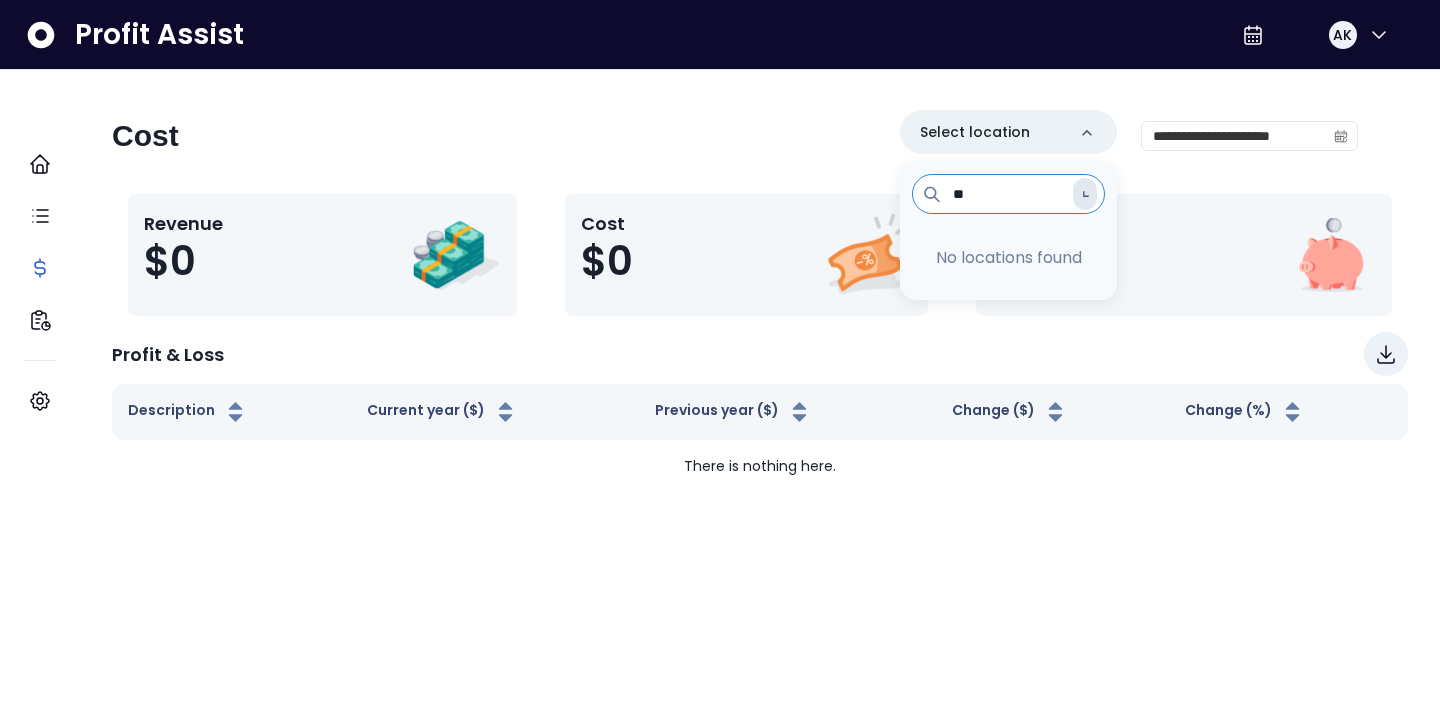 type on "*" 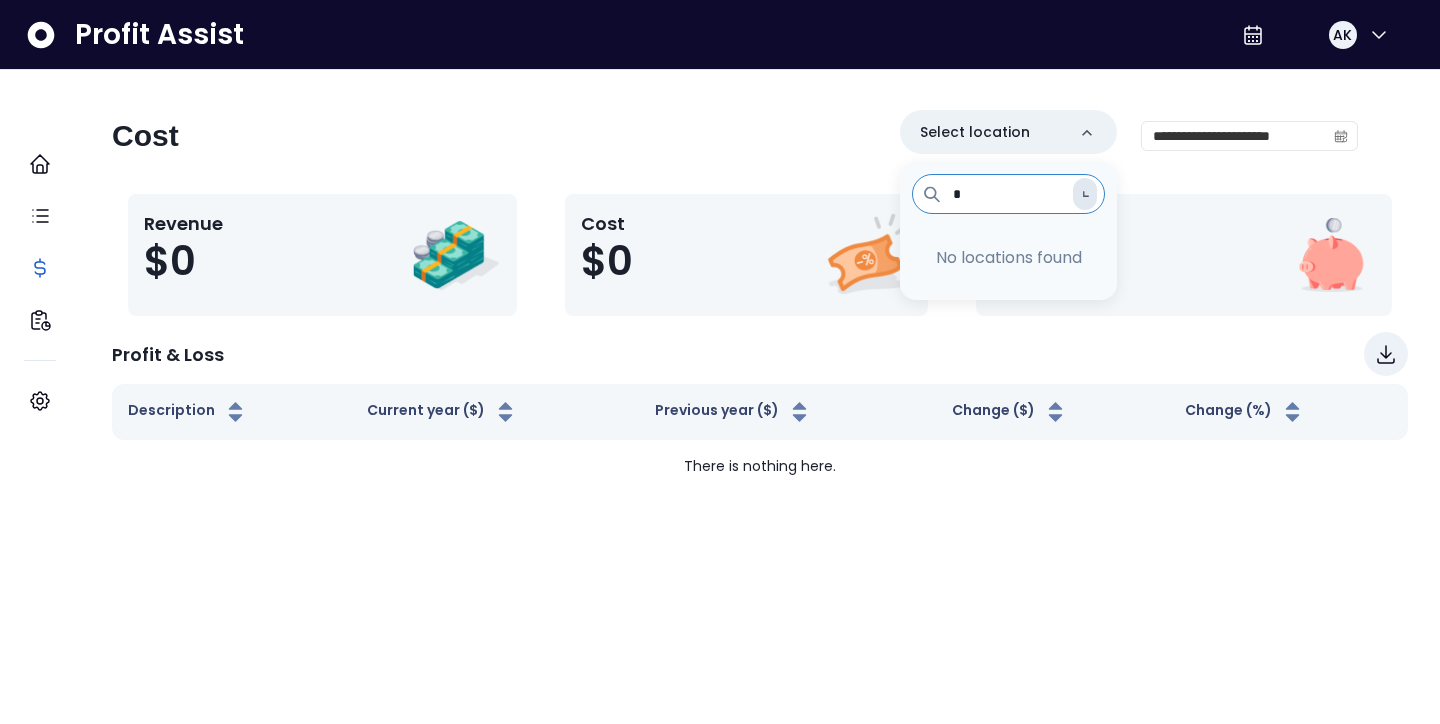 type 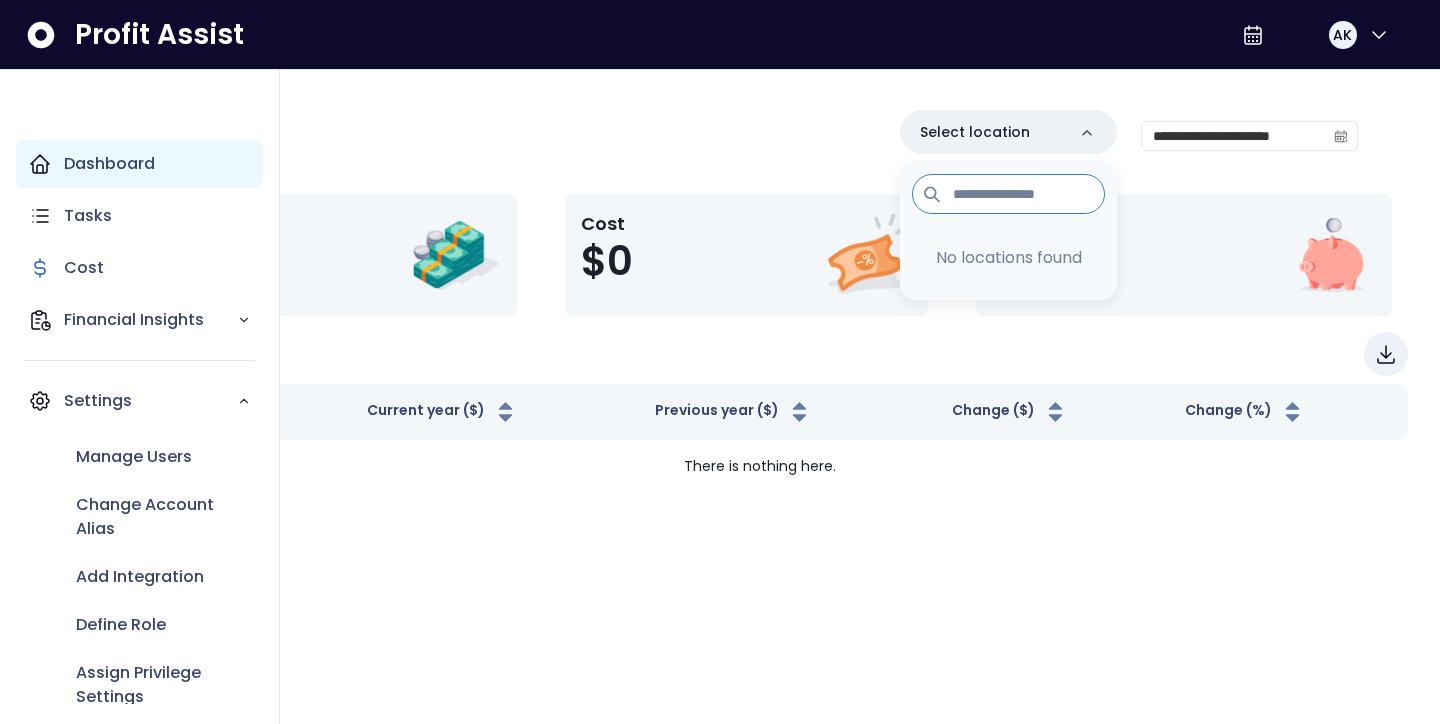 click on "Dashboard" at bounding box center (109, 164) 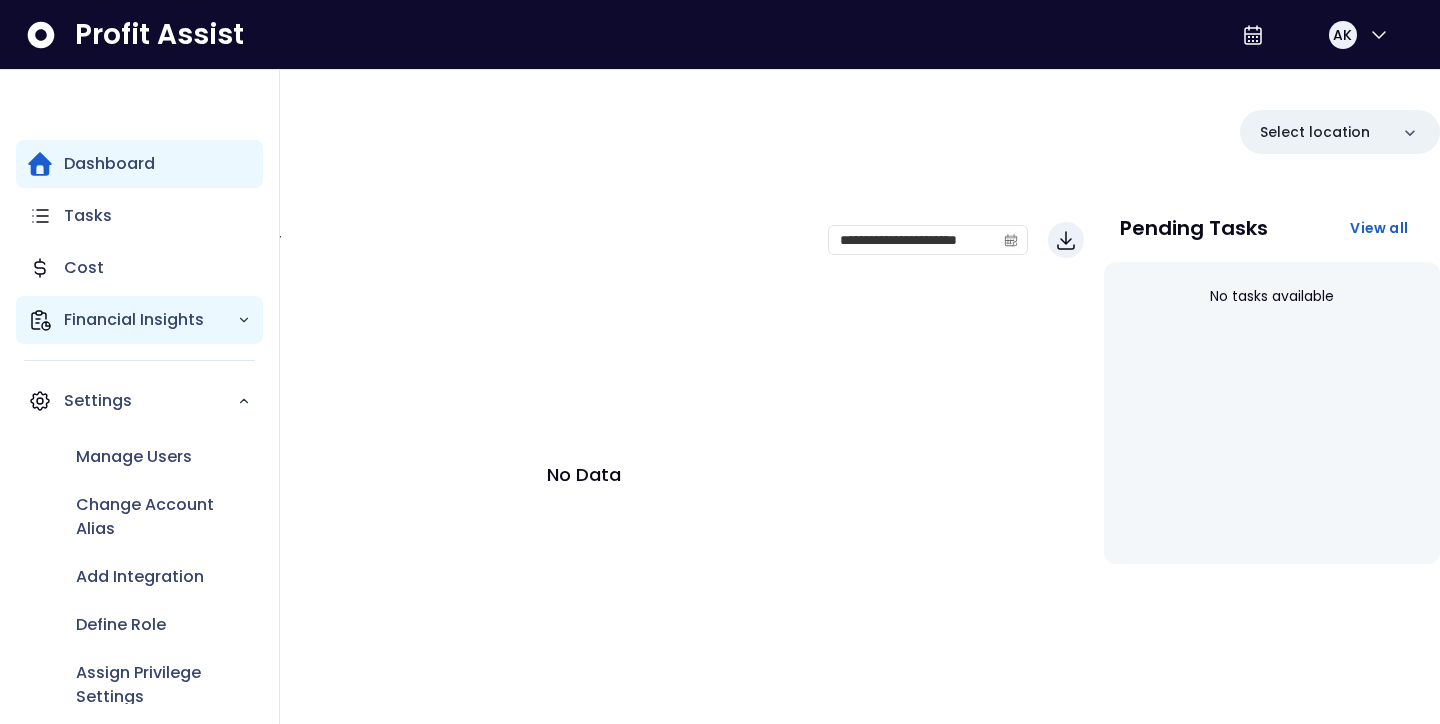click on "Financial Insights" at bounding box center [139, 320] 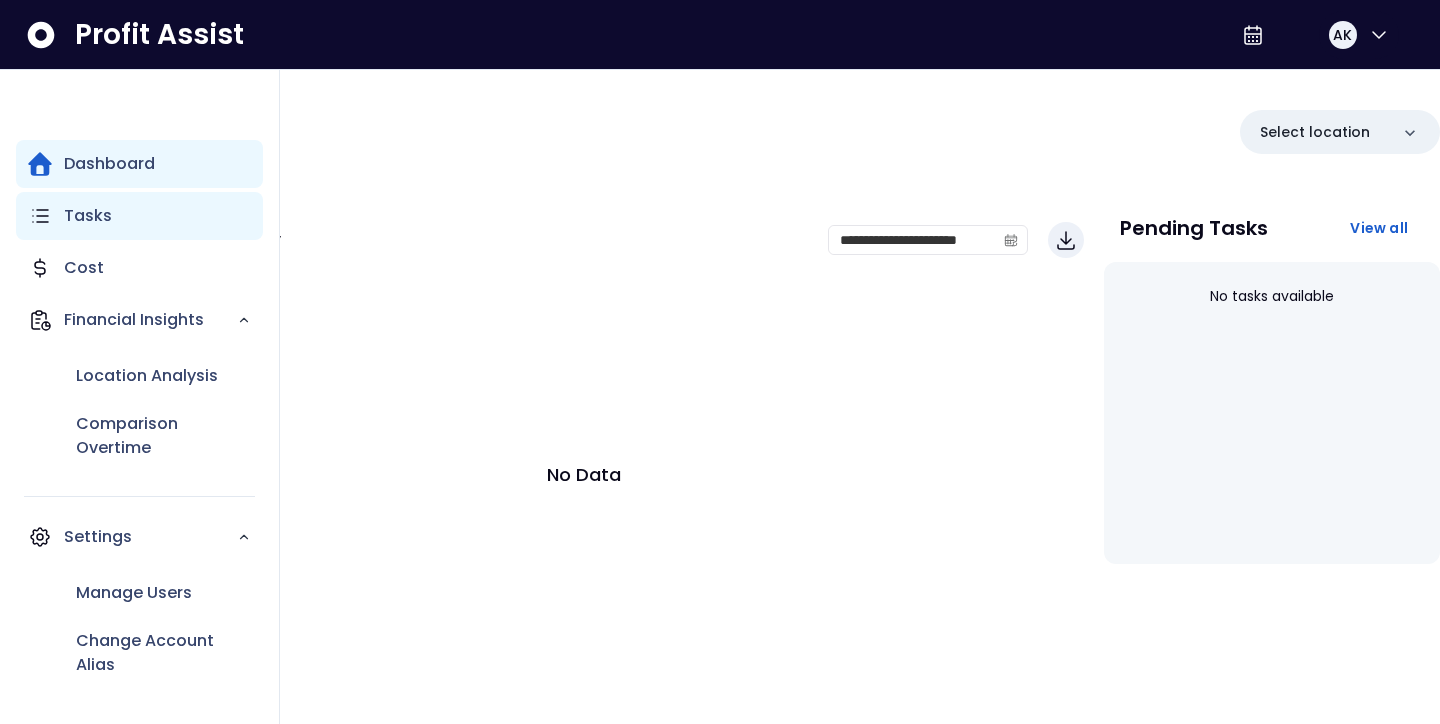 click on "Tasks" at bounding box center [88, 216] 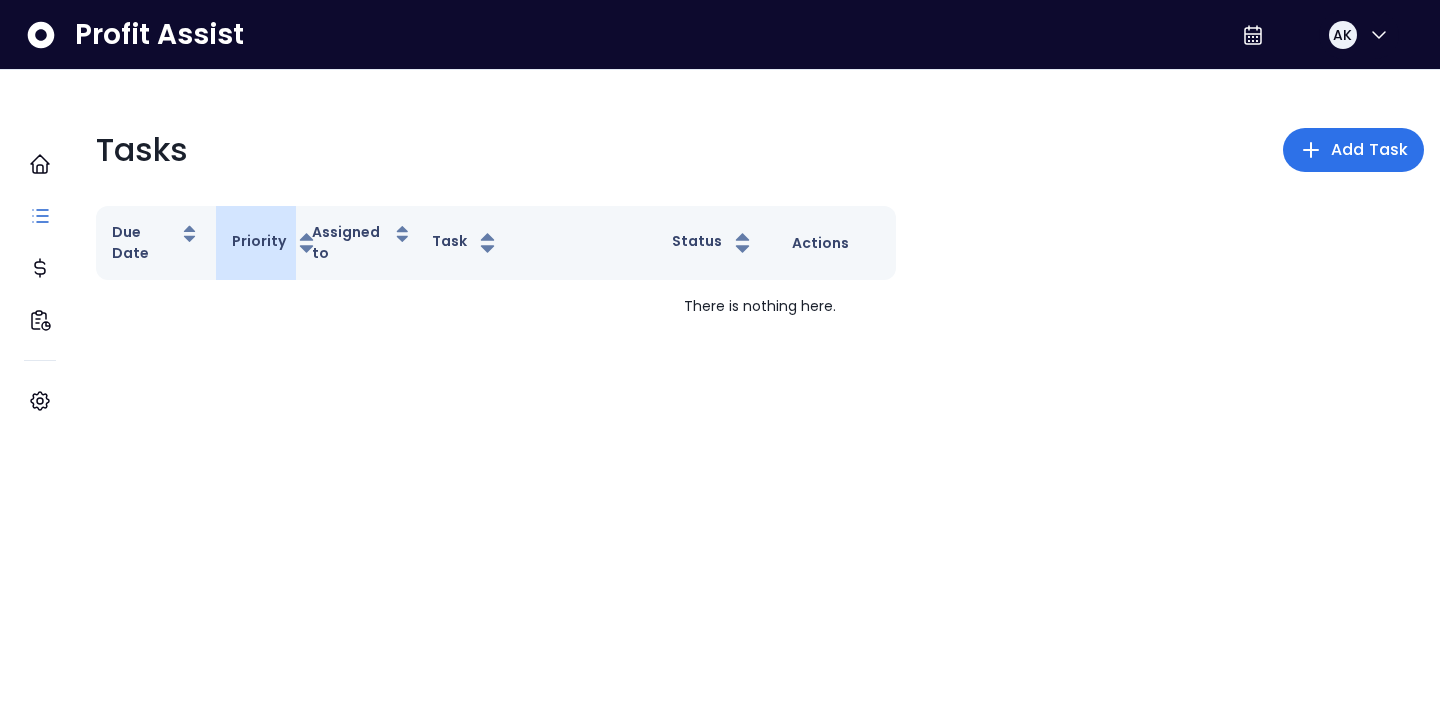 click on "Priority" at bounding box center [256, 243] 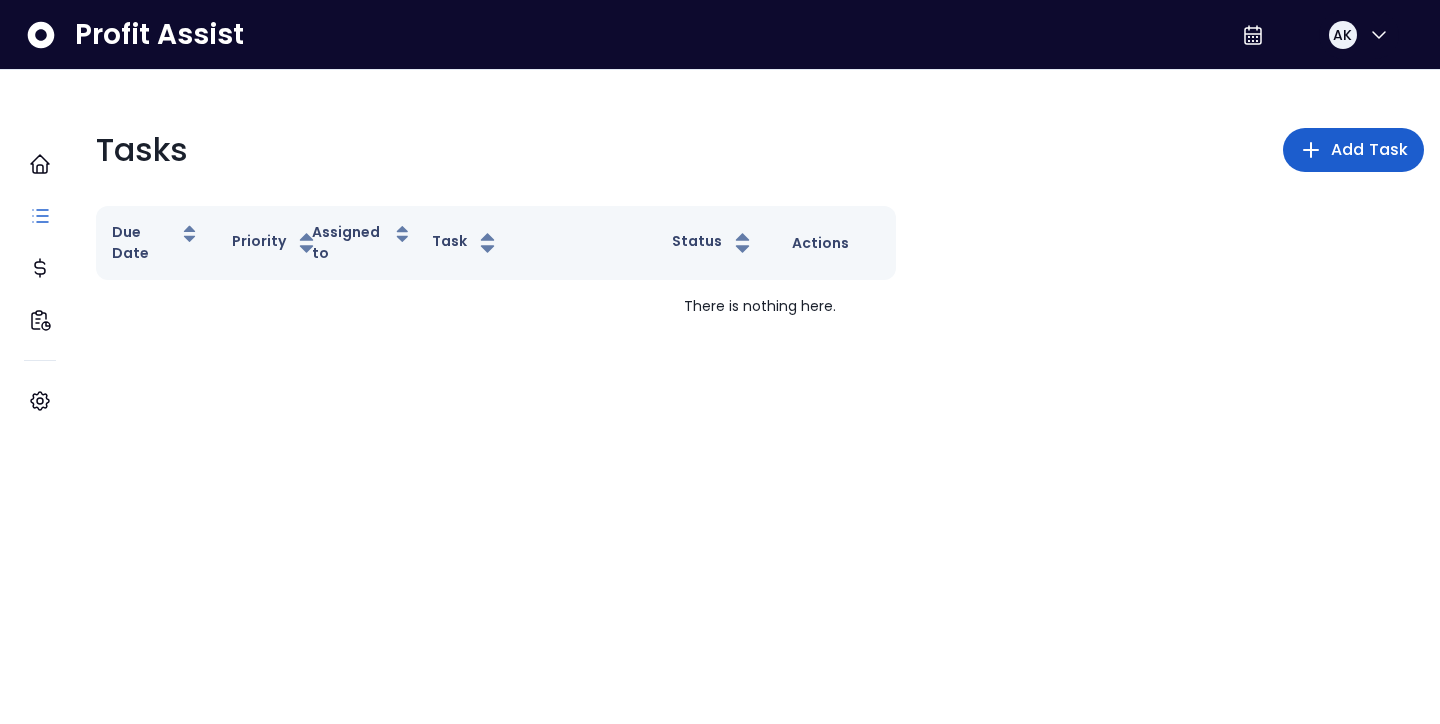 click on "Add Task" at bounding box center (1369, 150) 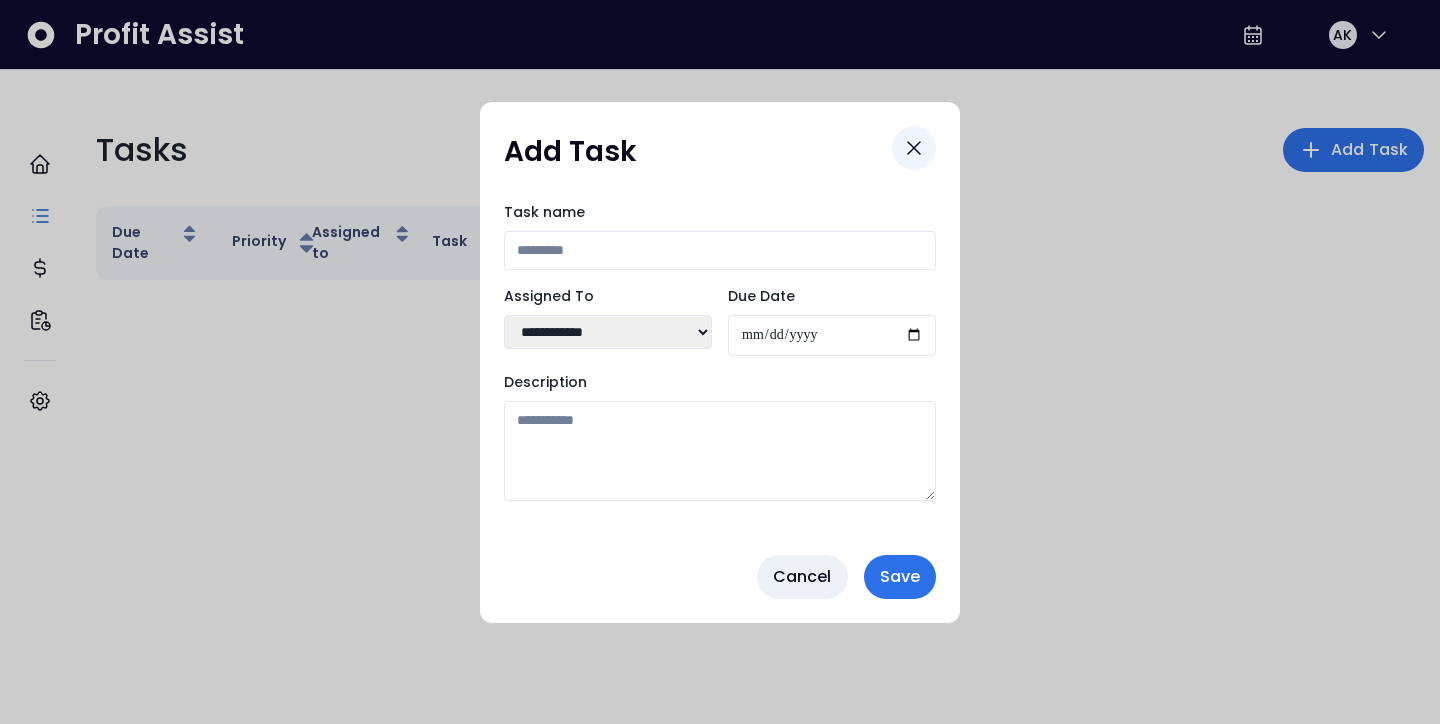 click 